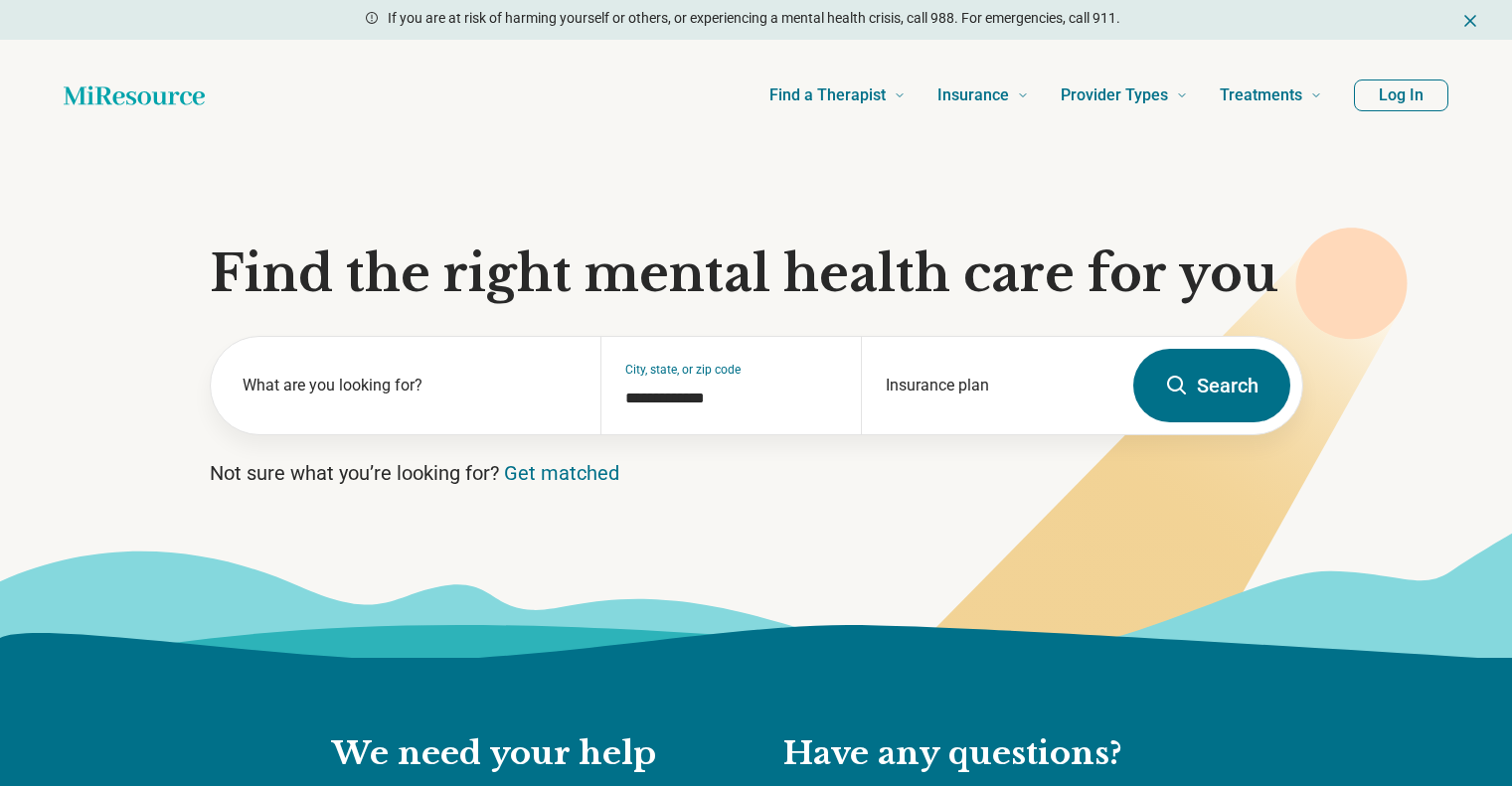 scroll, scrollTop: 0, scrollLeft: 0, axis: both 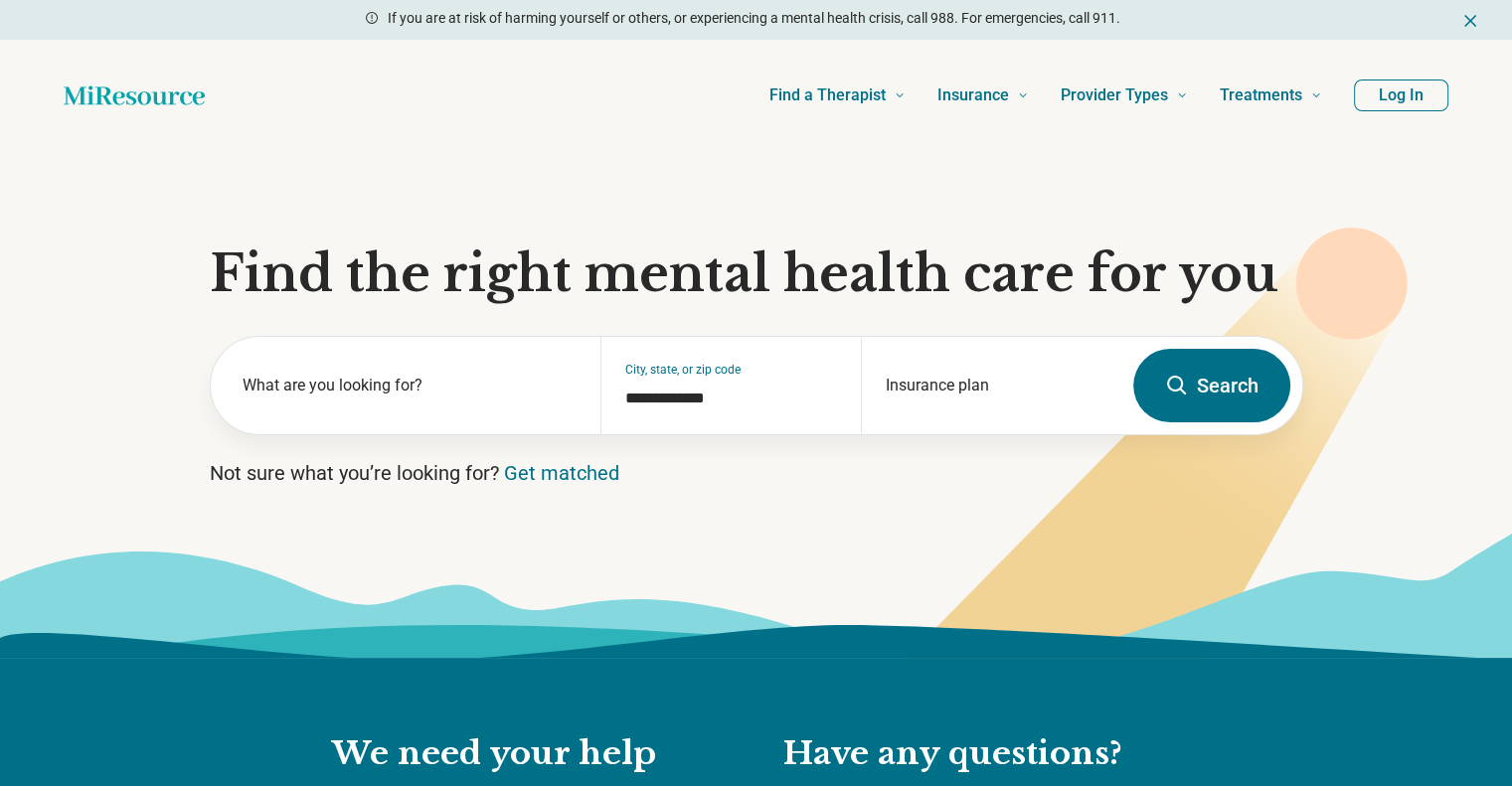 click on "Log In" at bounding box center (1401, 95) 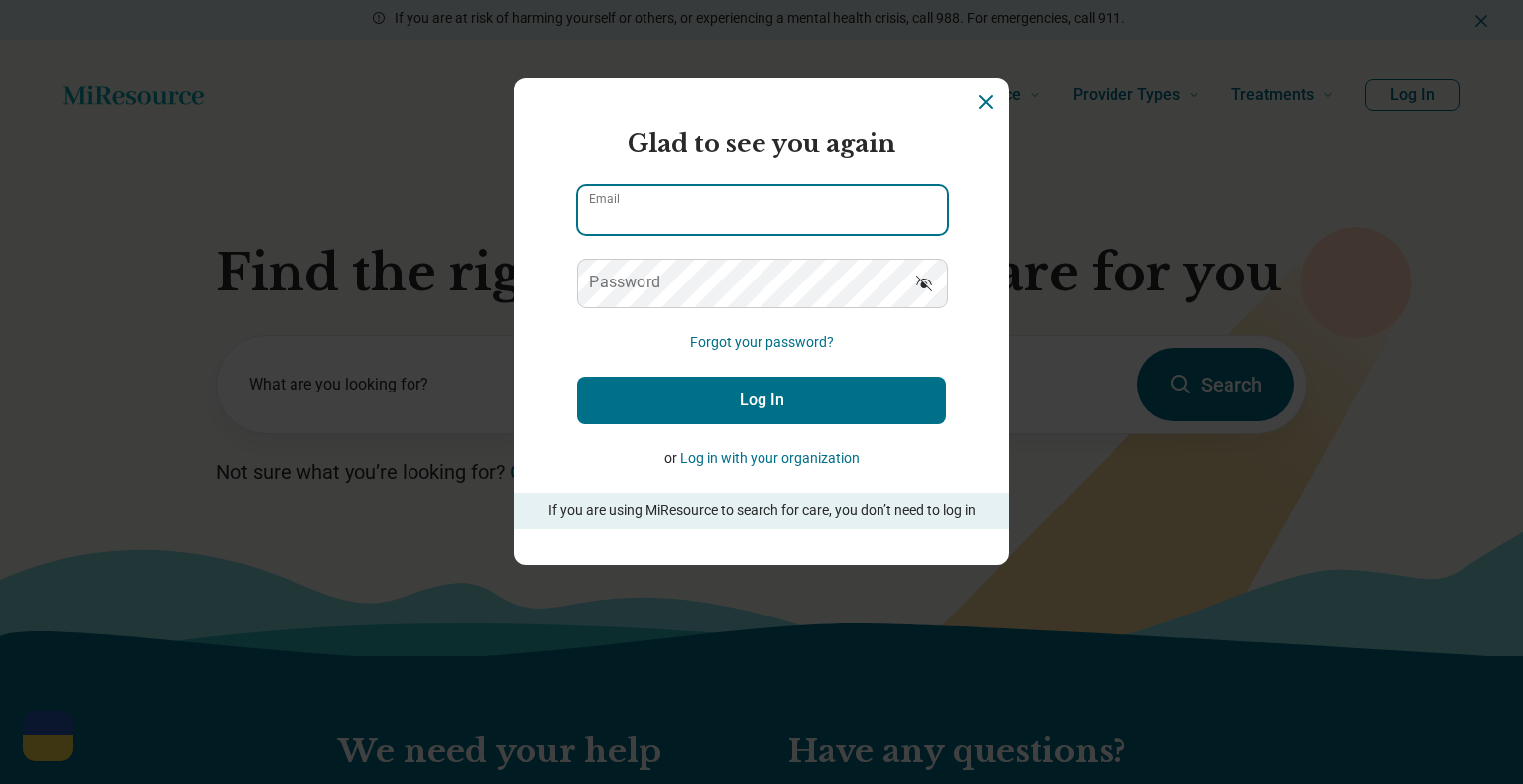 type on "**********" 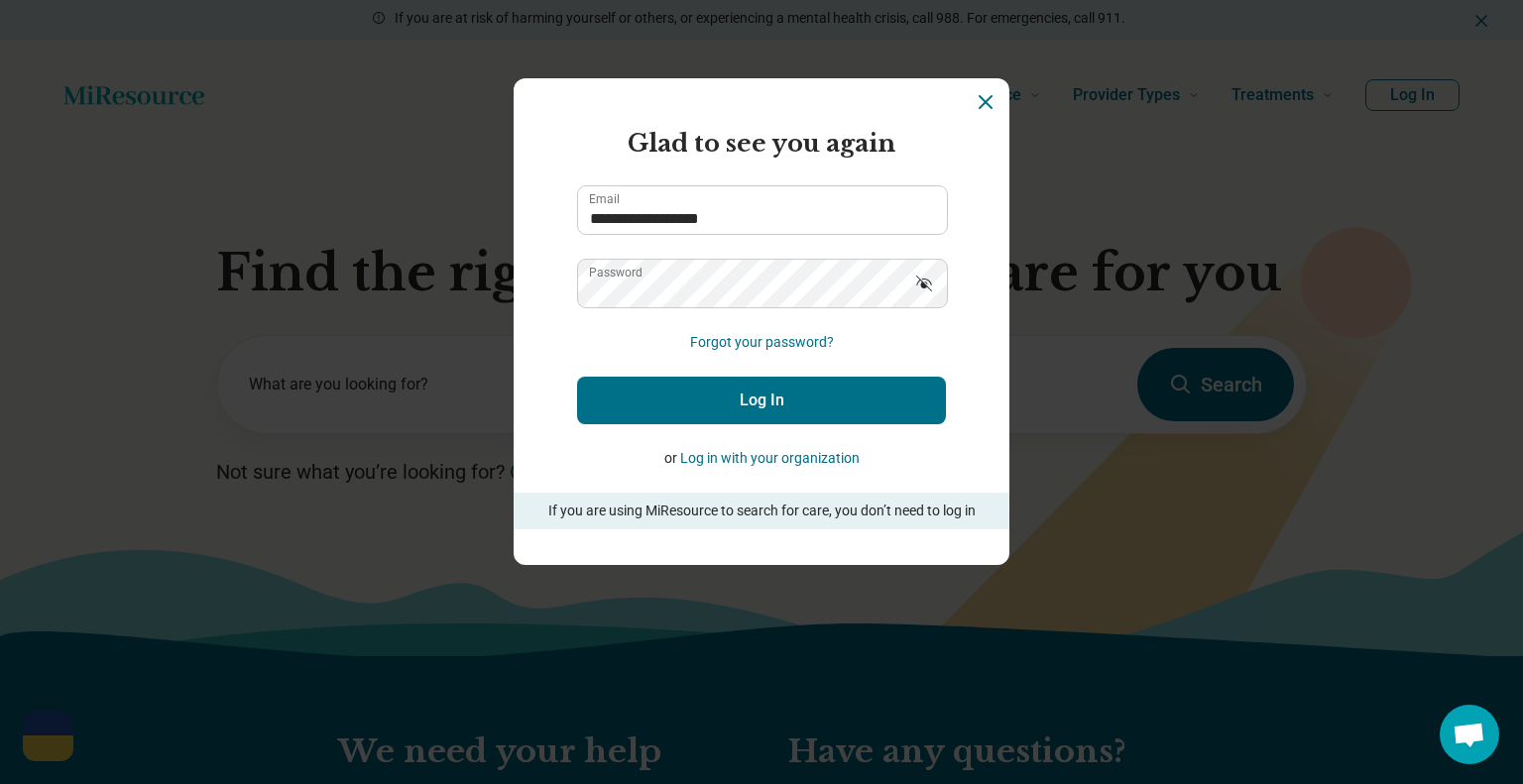 click on "Log In" at bounding box center (762, 400) 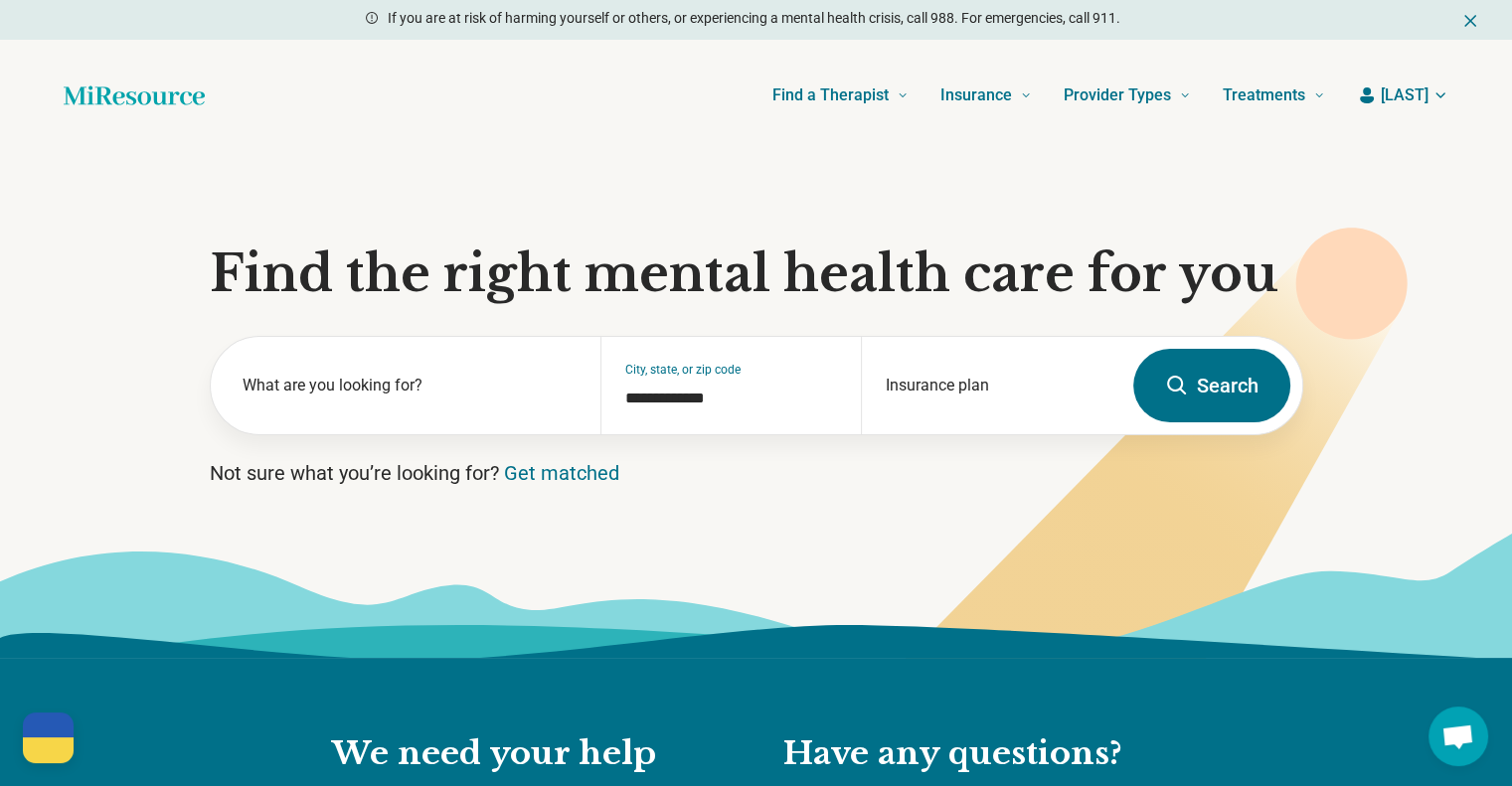 click on "[LAST]" at bounding box center [1405, 95] 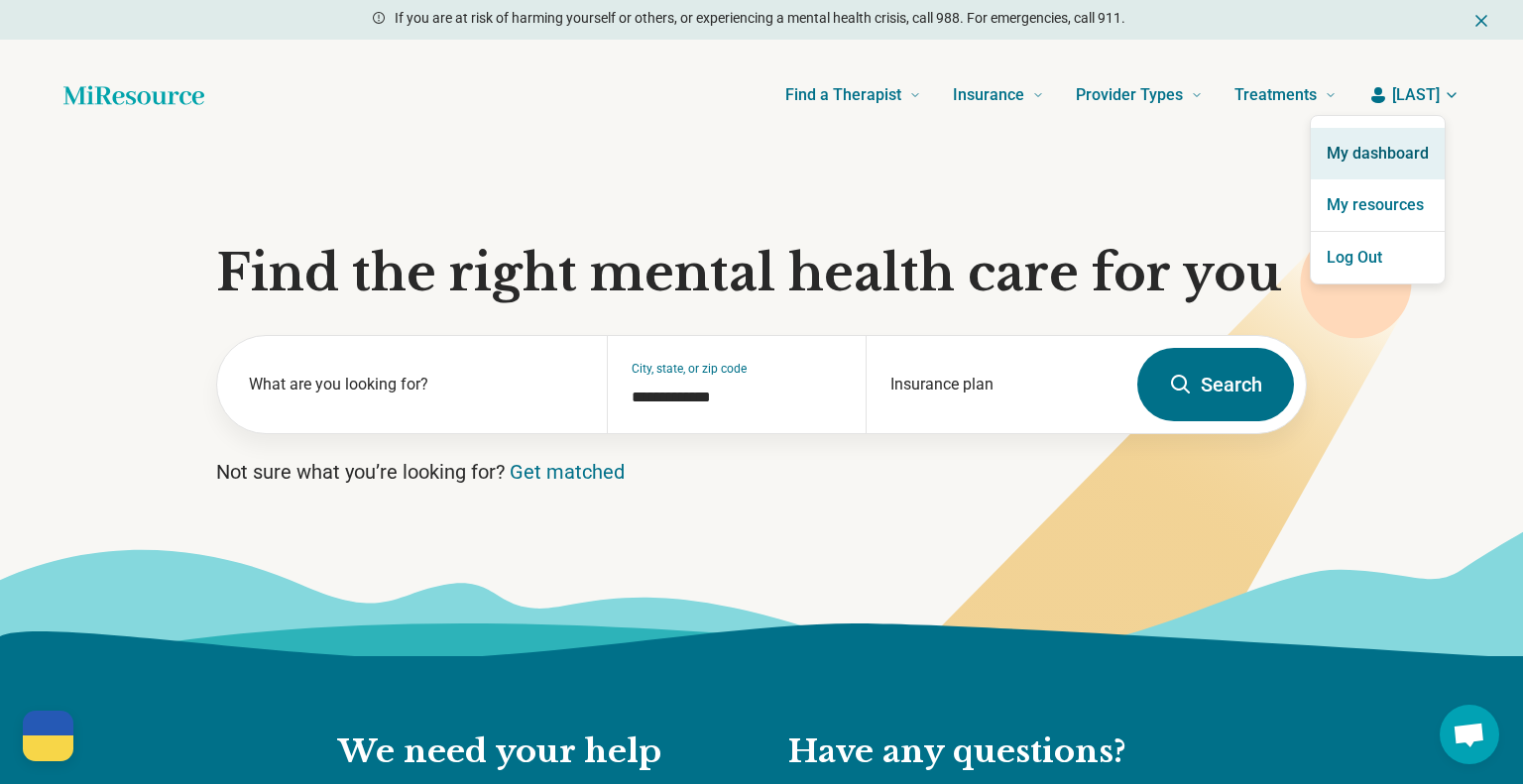 click on "My dashboard" at bounding box center [1377, 154] 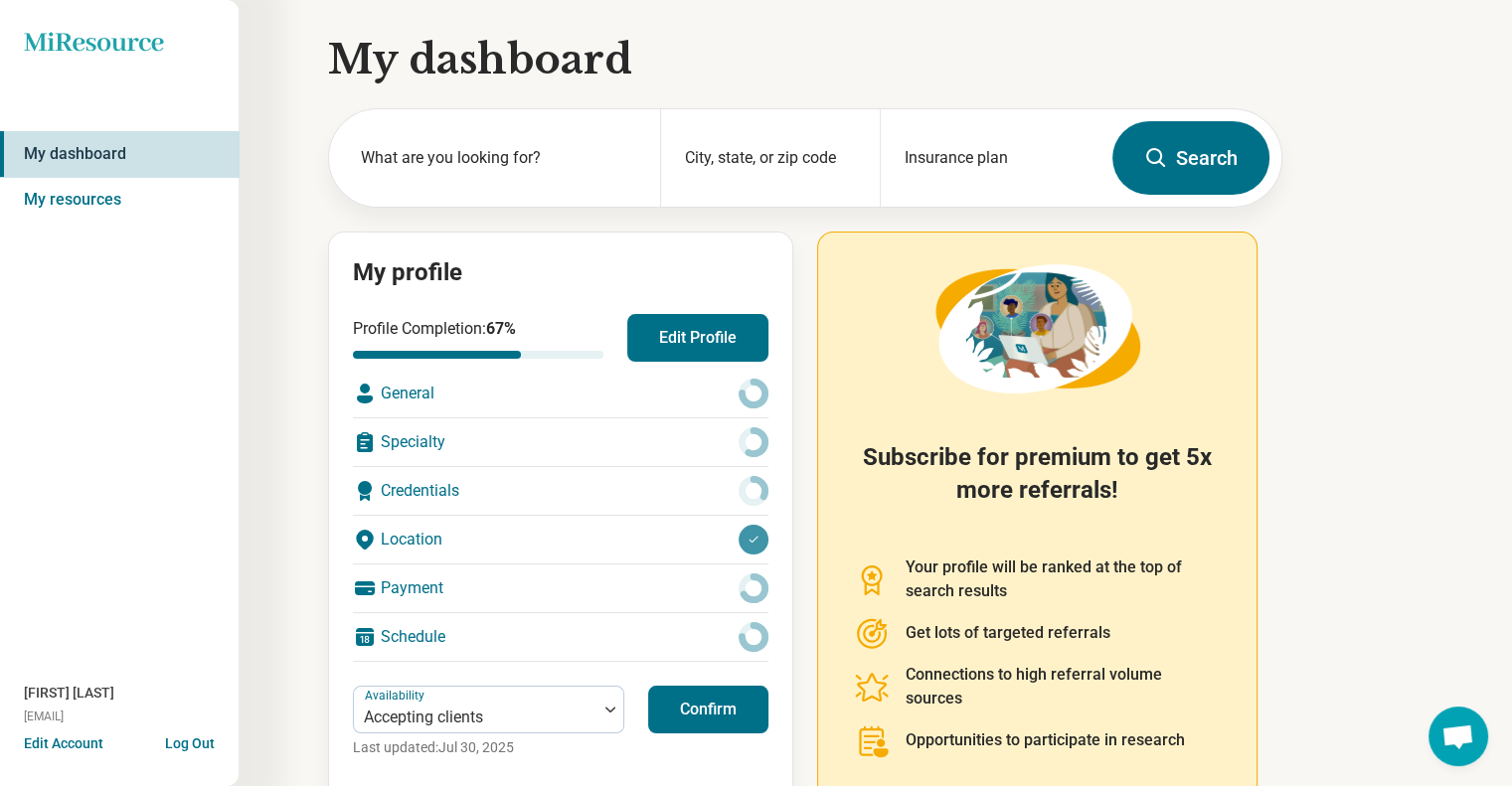 click on "Payment" at bounding box center [561, 588] 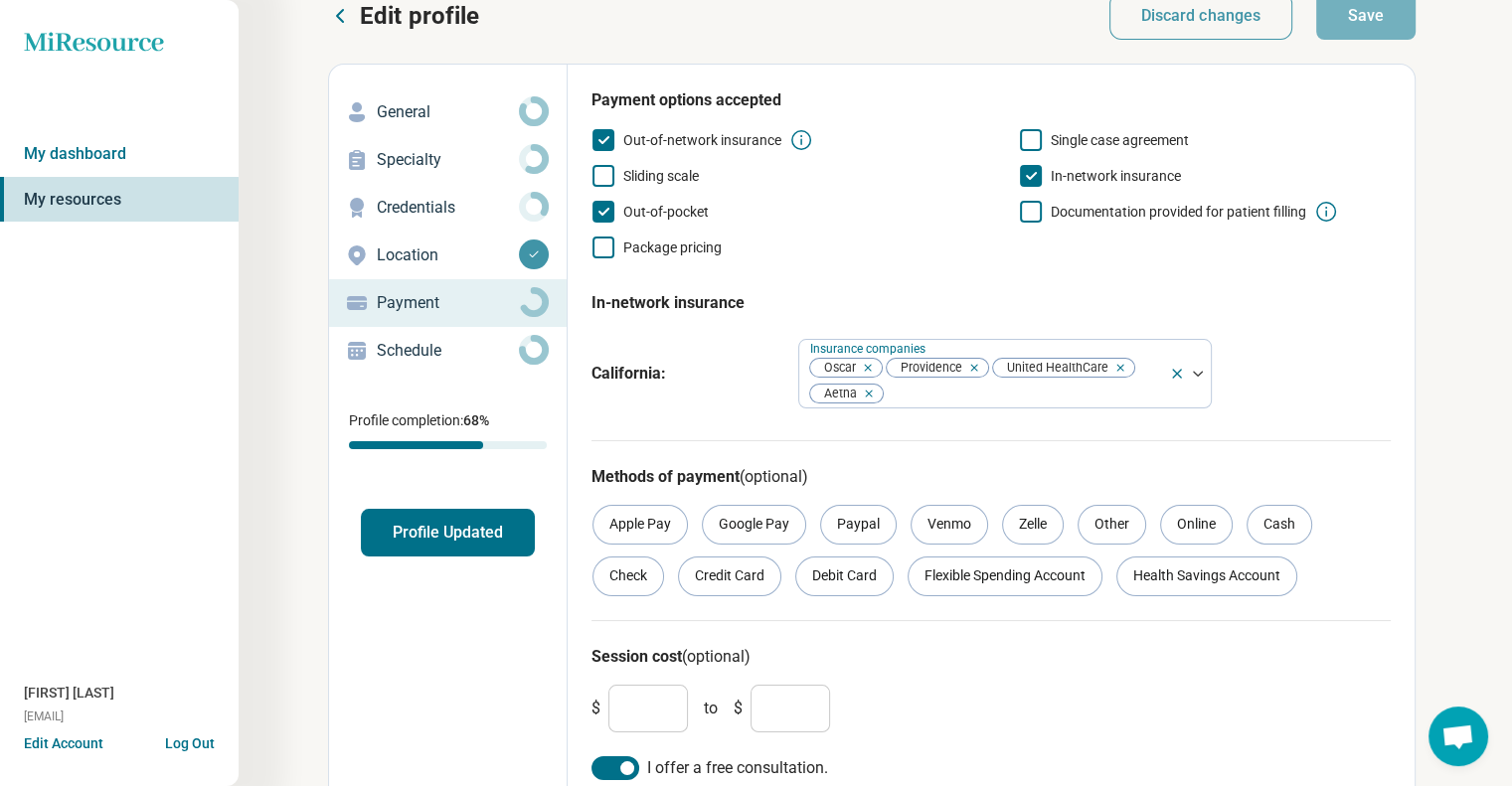 scroll, scrollTop: 50, scrollLeft: 0, axis: vertical 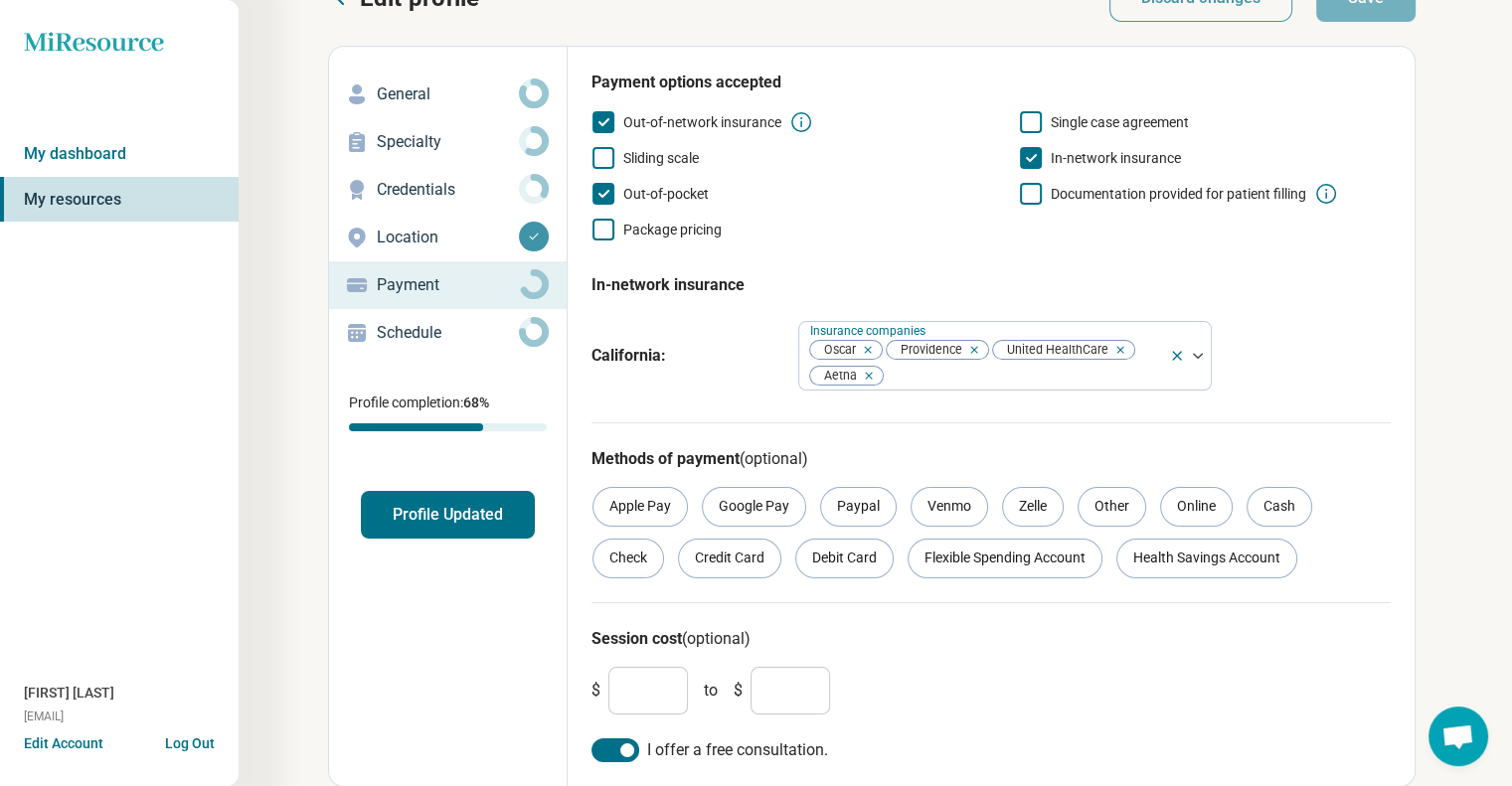 click on "***" at bounding box center [790, 691] 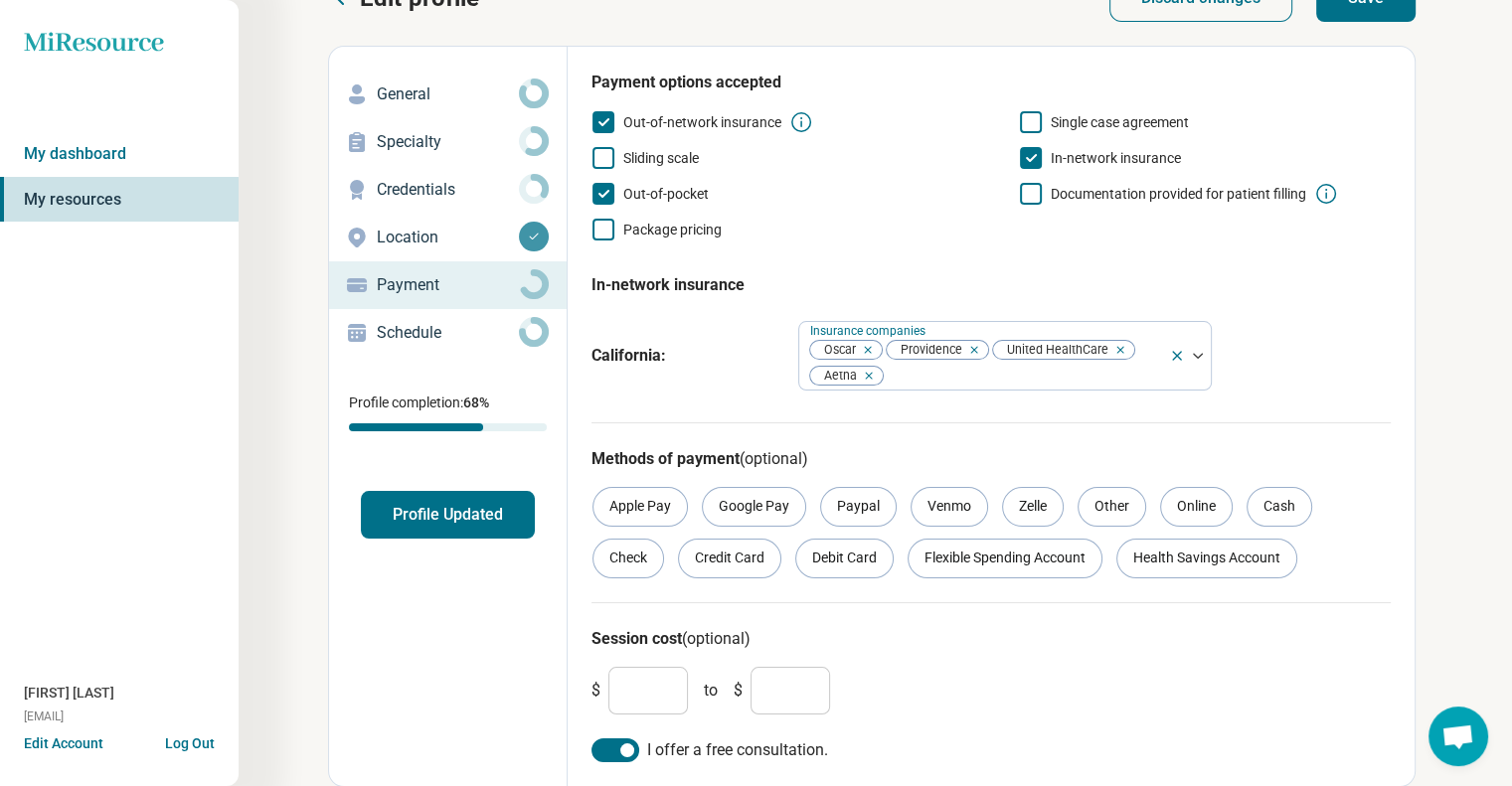 type on "***" 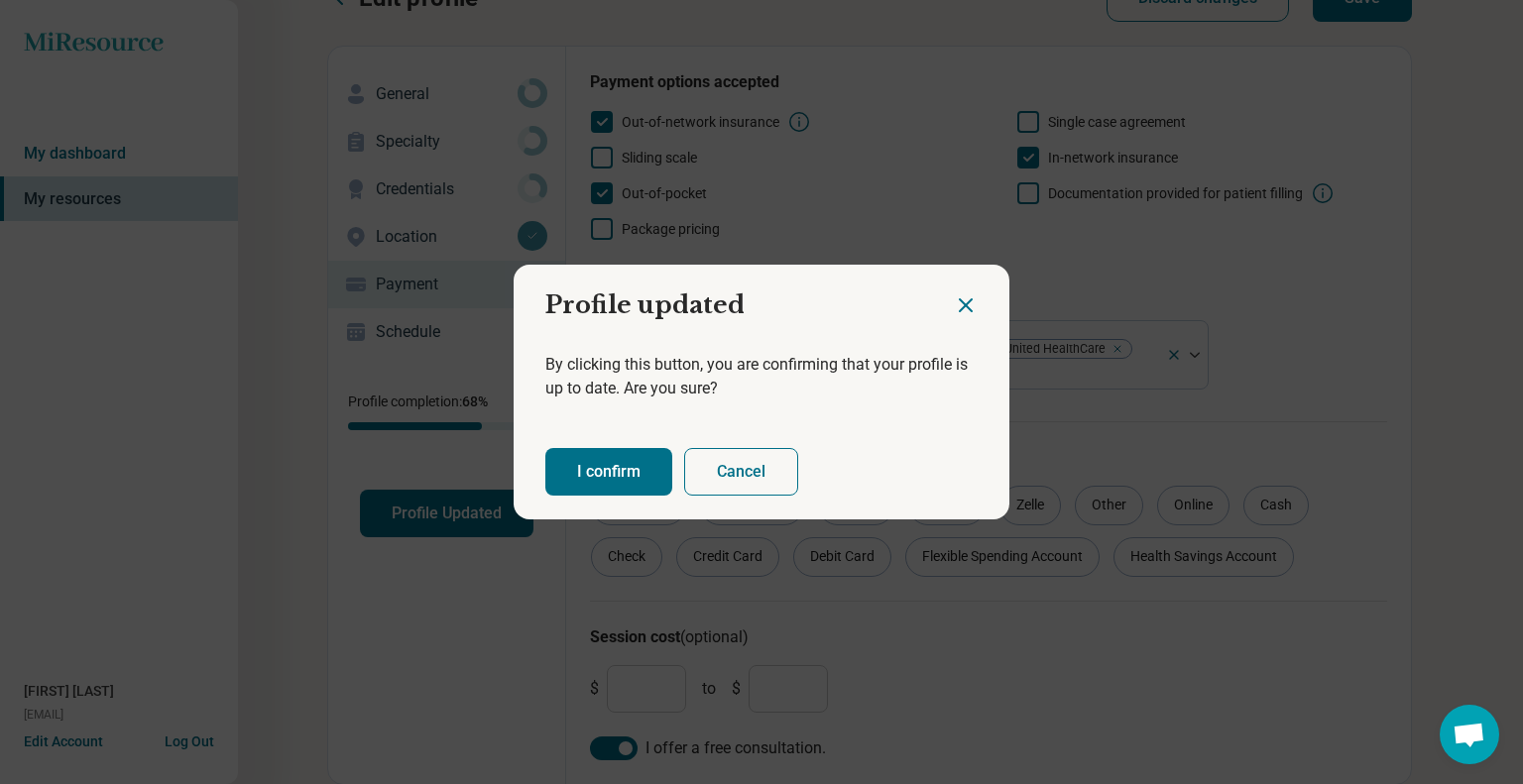 click on "I confirm" at bounding box center [609, 472] 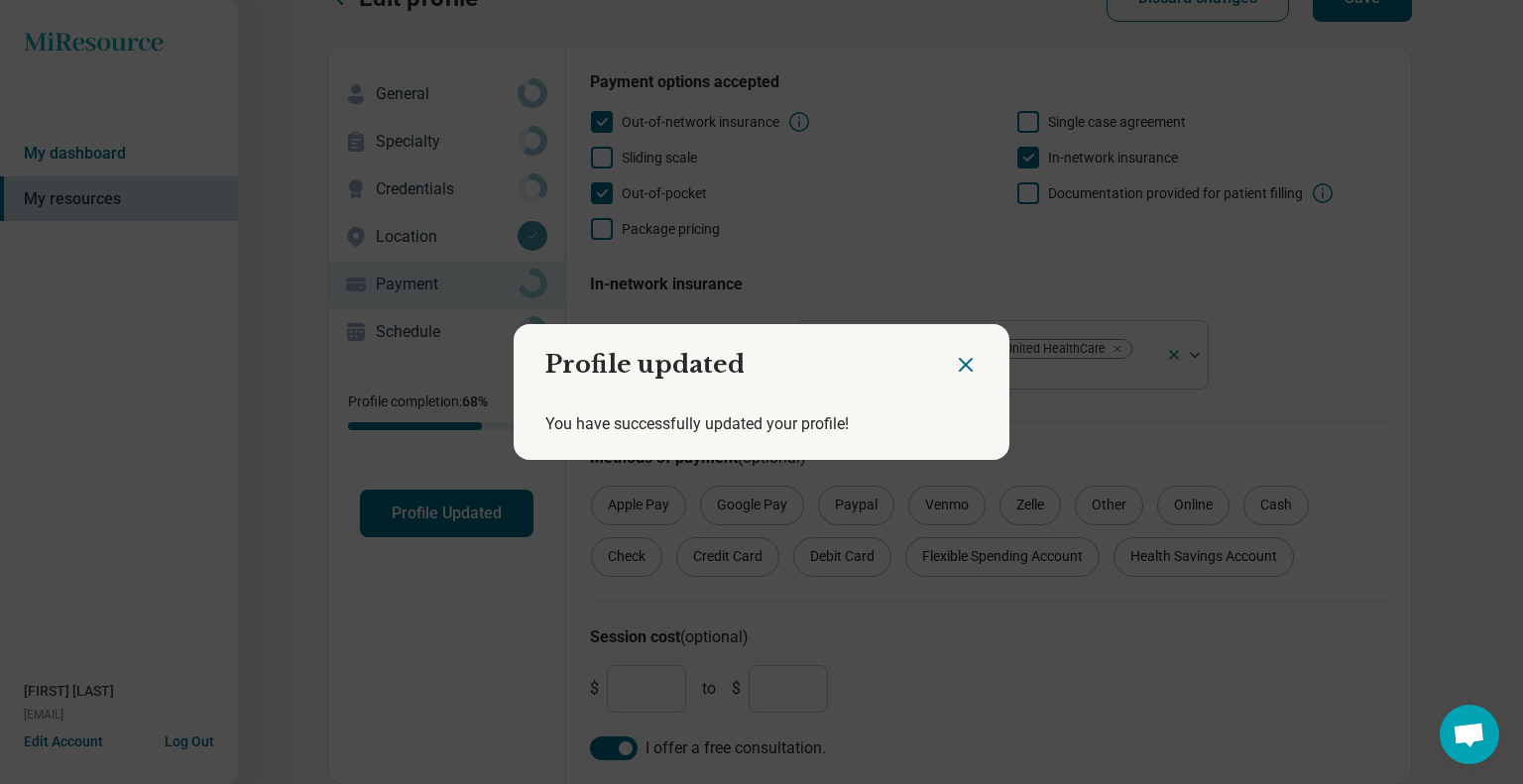 click 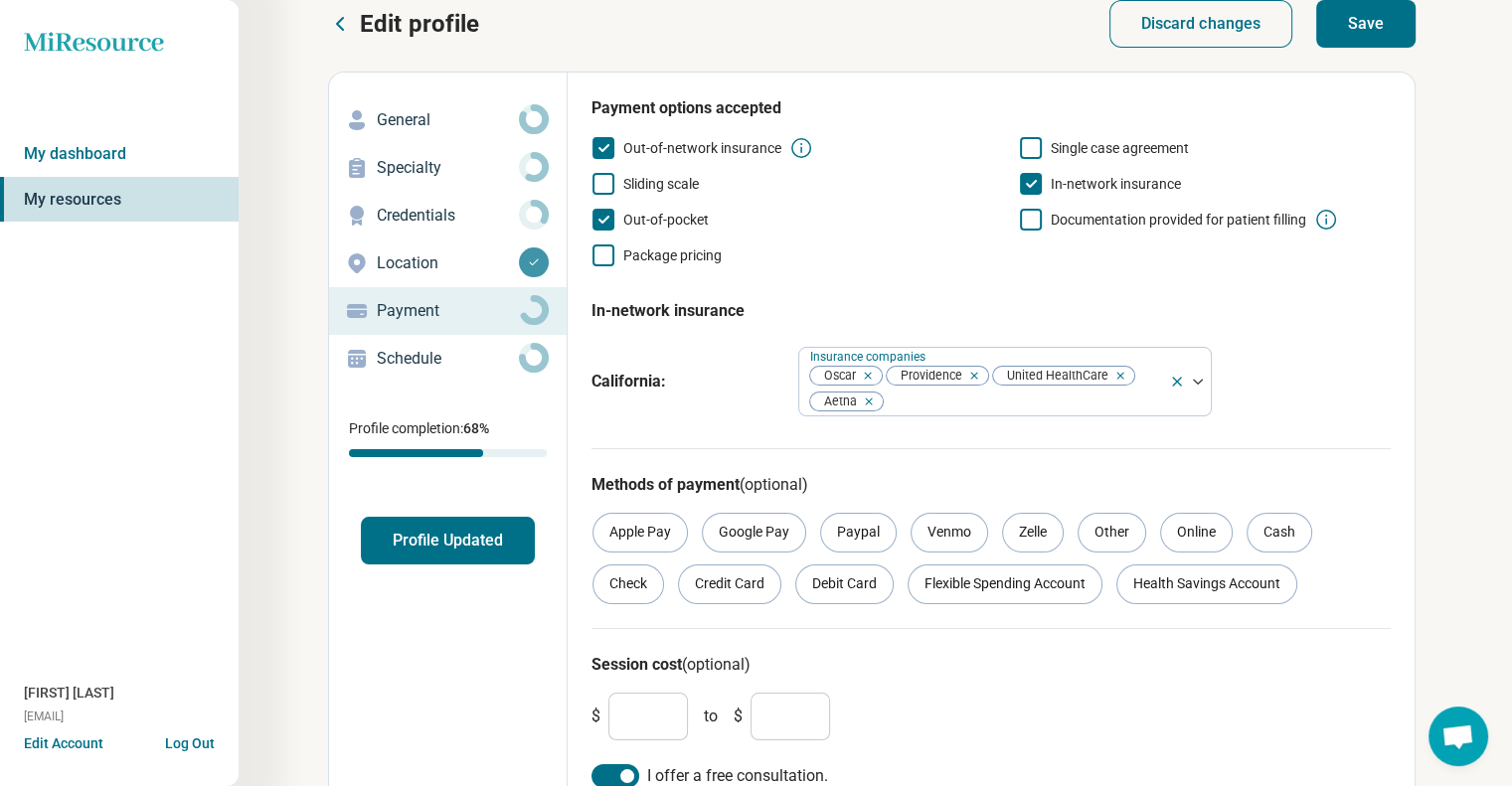 scroll, scrollTop: 0, scrollLeft: 0, axis: both 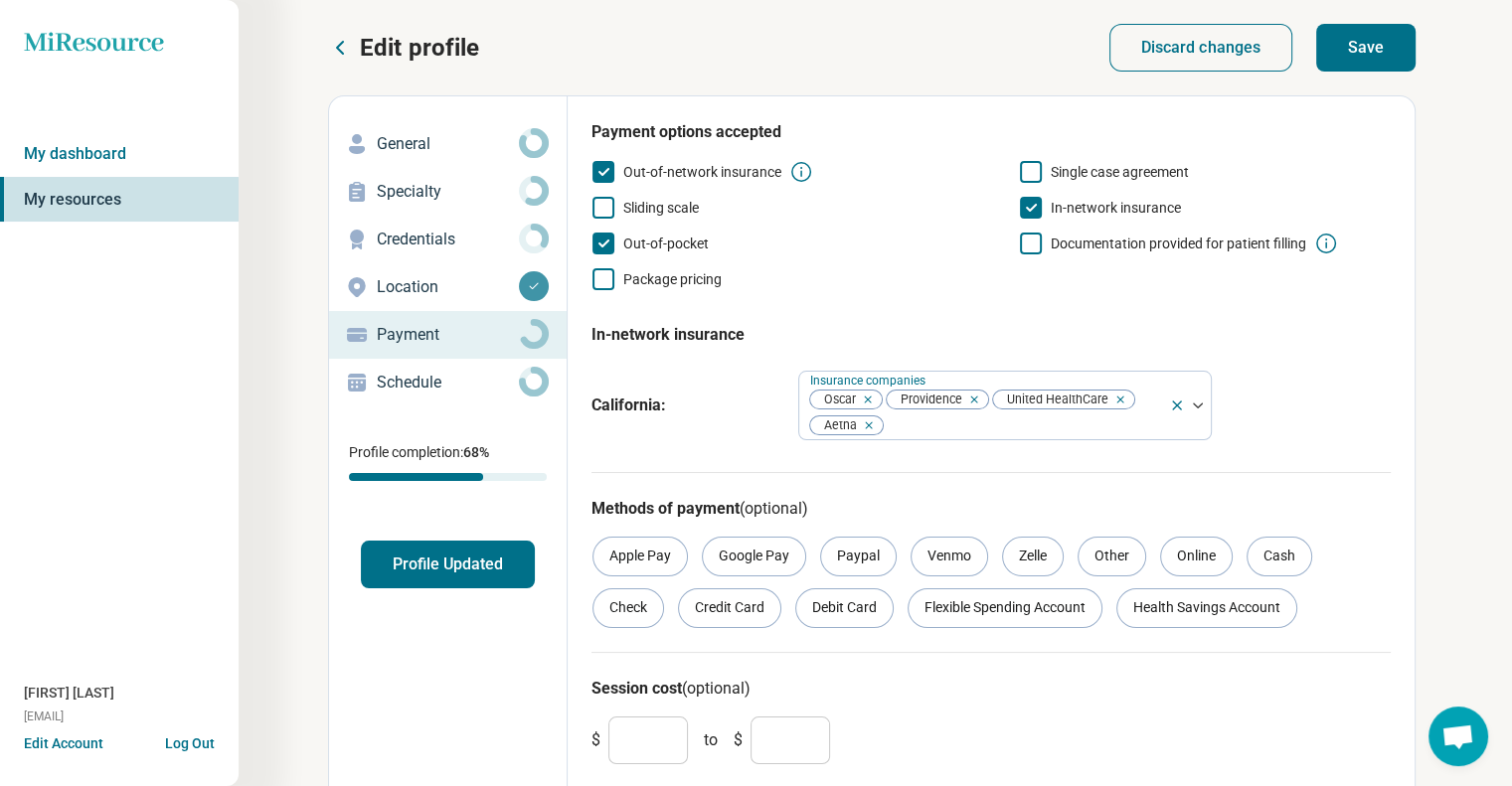 click on "General" at bounding box center (447, 144) 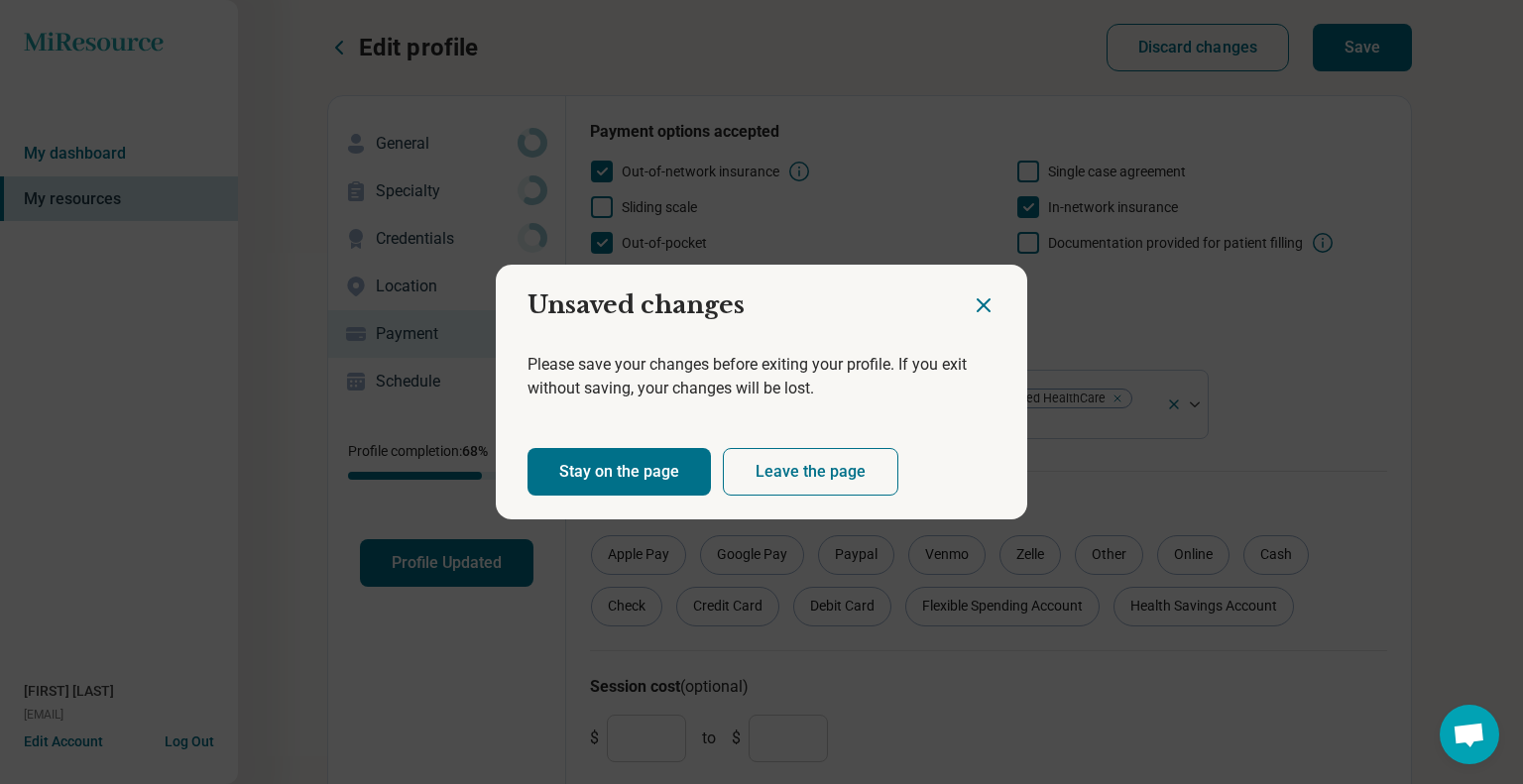 click on "Stay on the page" at bounding box center [619, 472] 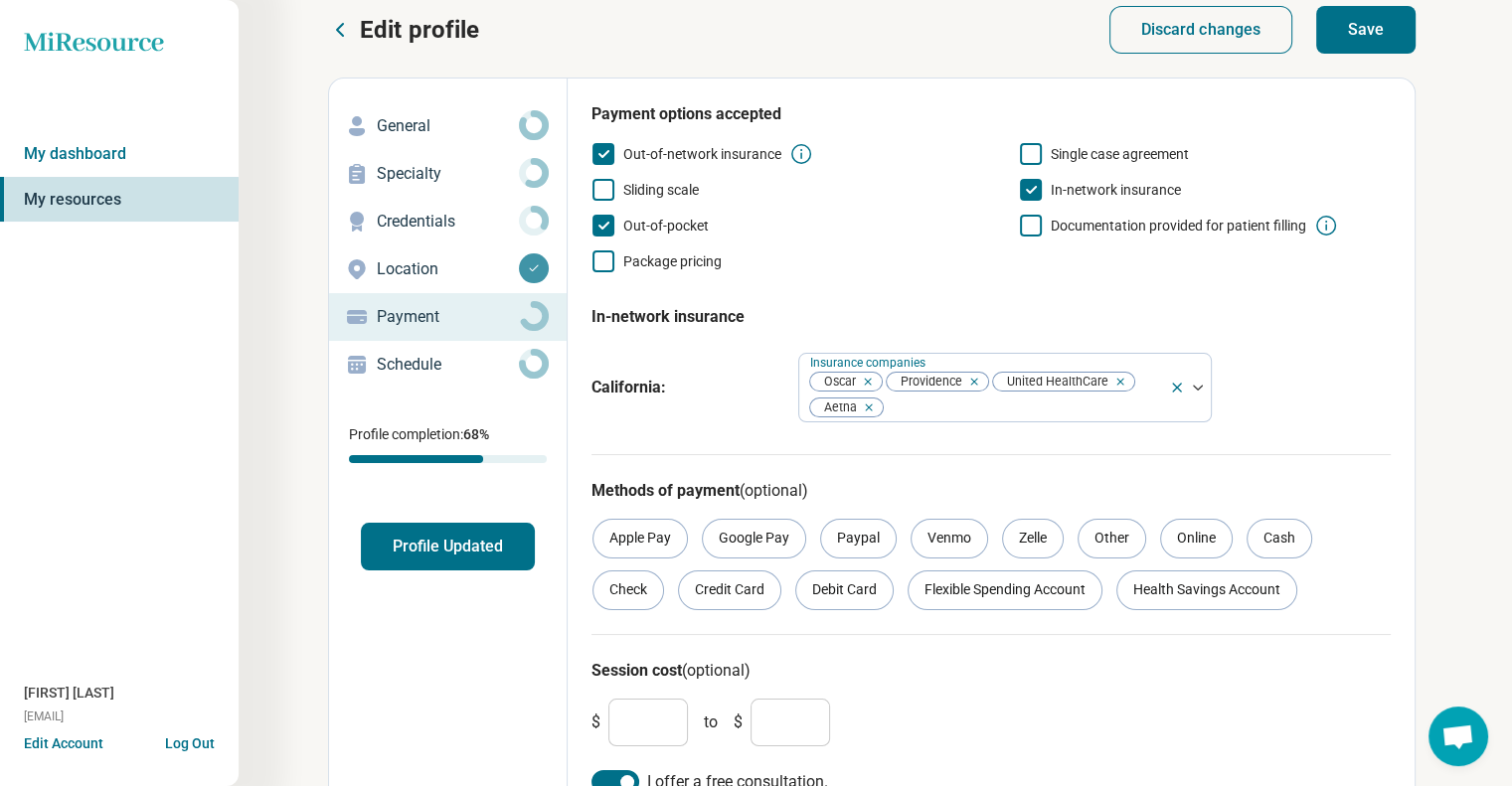 scroll, scrollTop: 0, scrollLeft: 0, axis: both 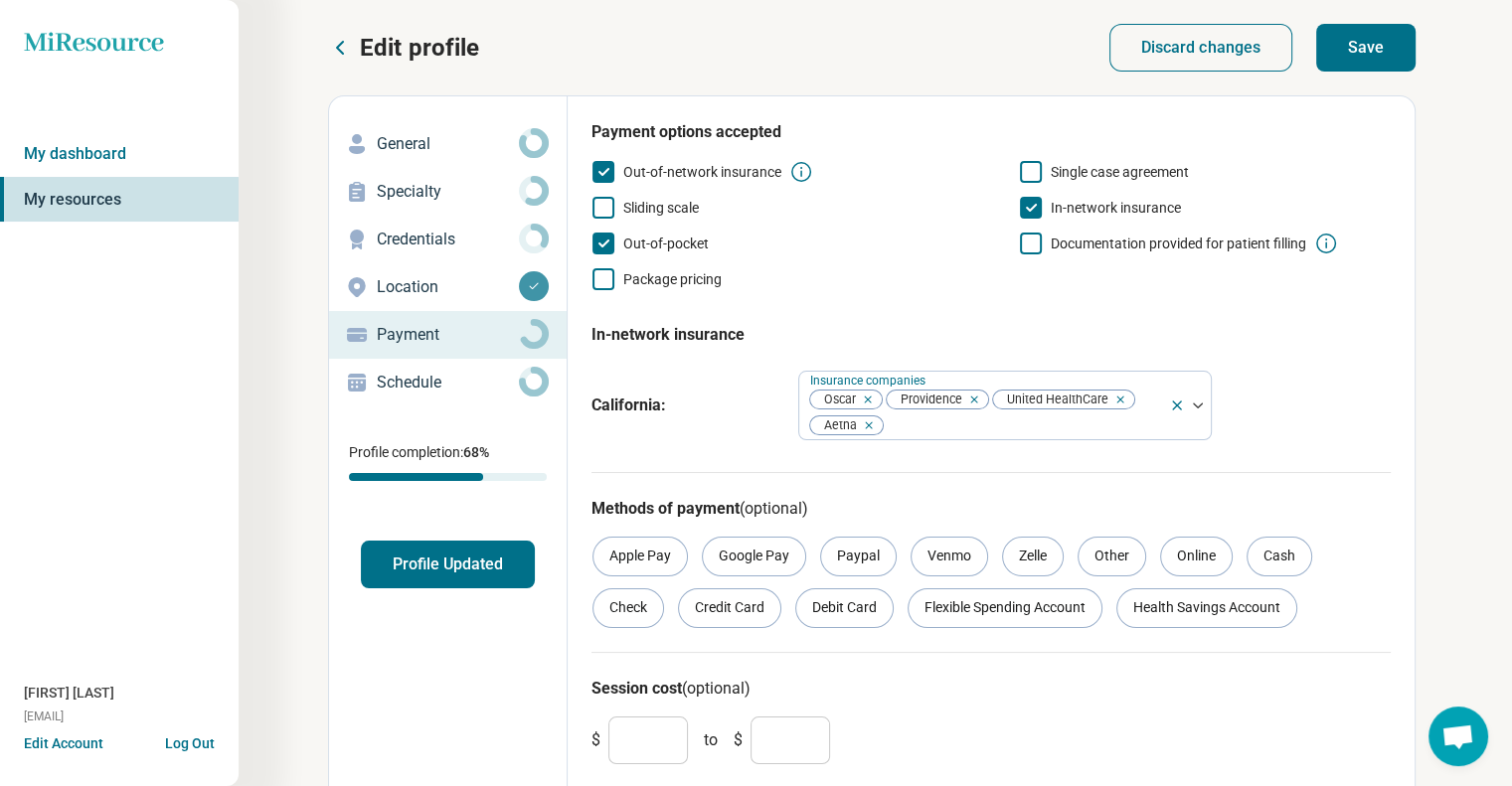 click on "Save" at bounding box center [1366, 48] 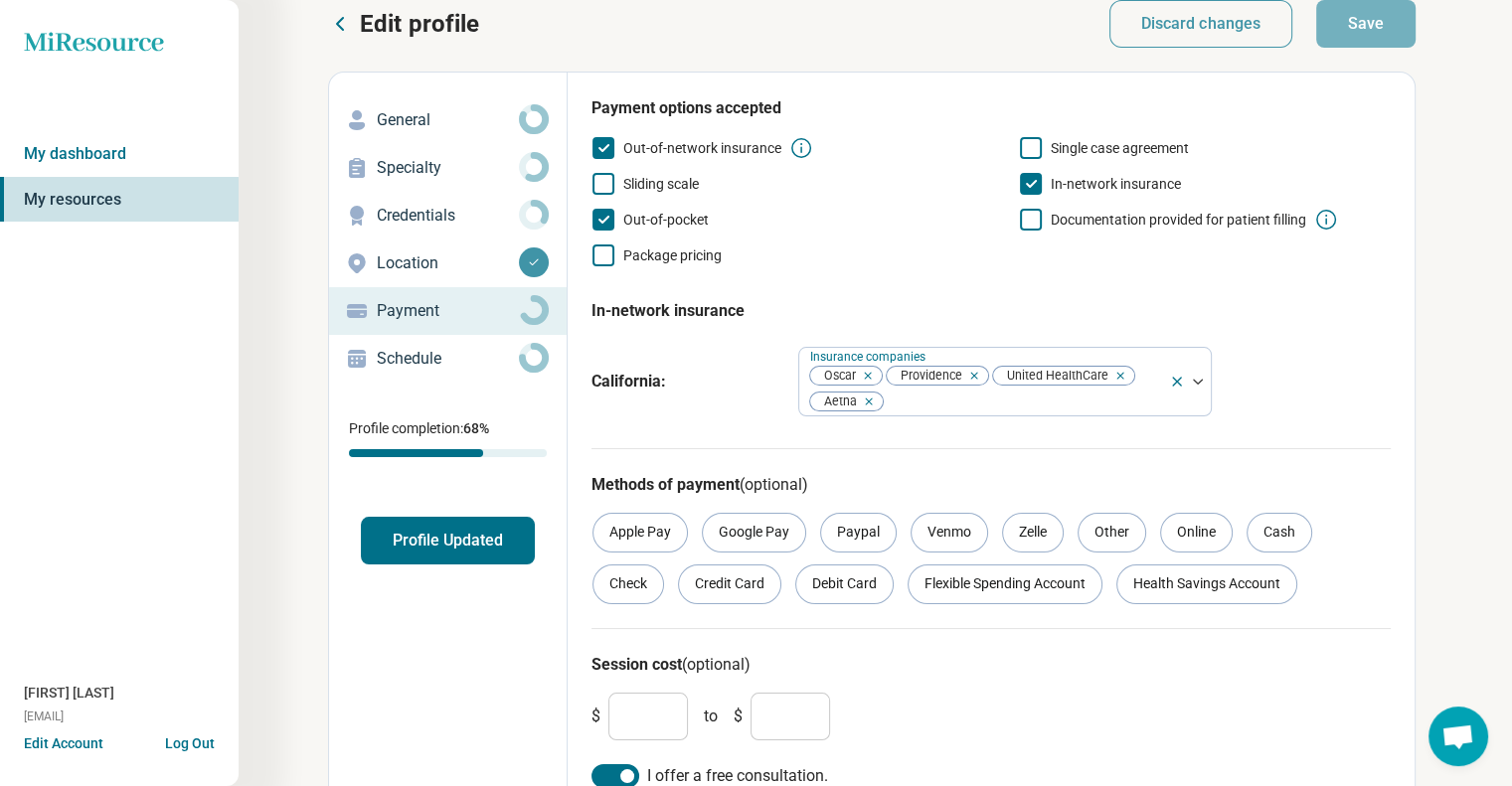 scroll, scrollTop: 0, scrollLeft: 0, axis: both 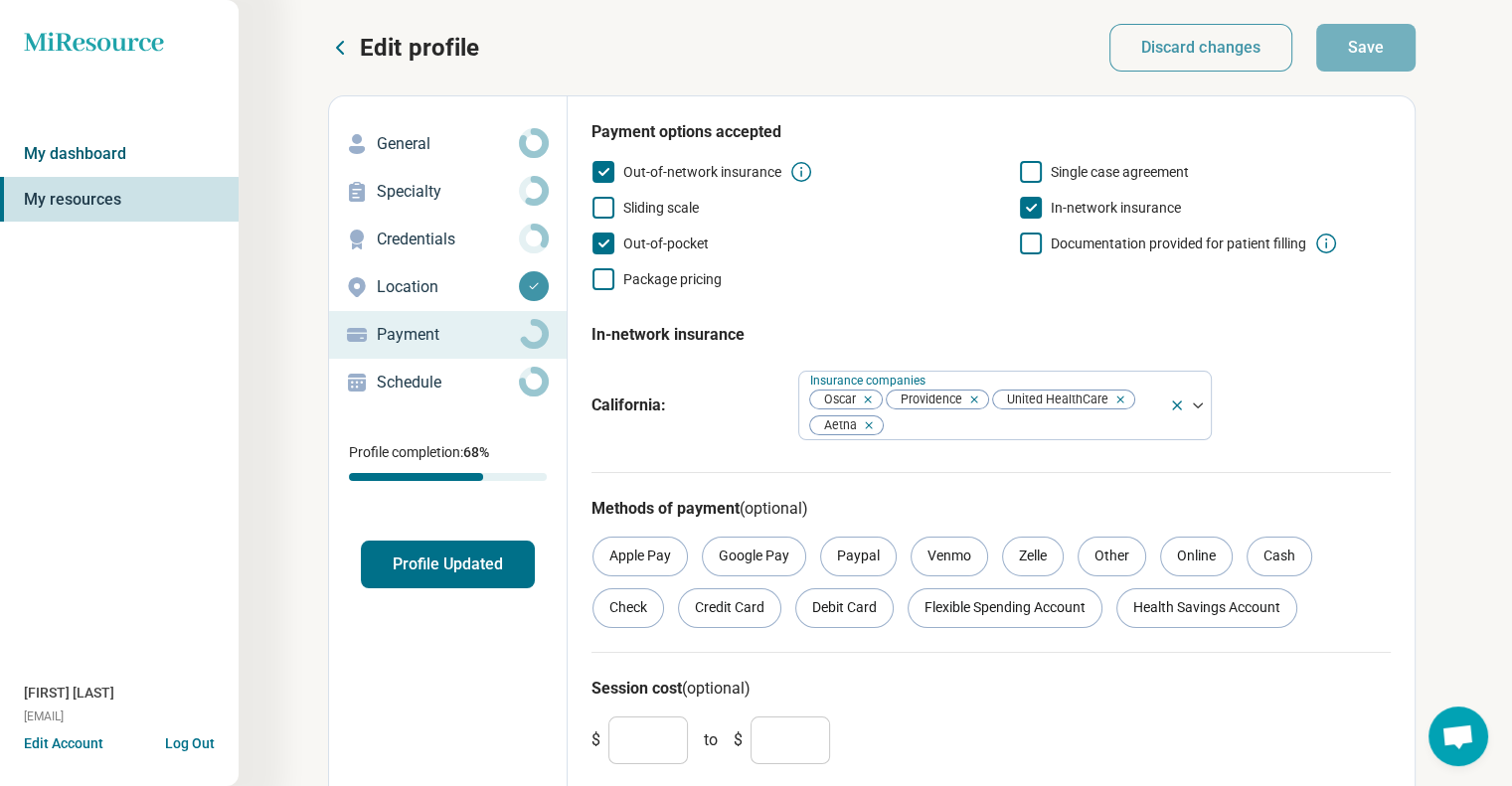 click on "My dashboard" at bounding box center (119, 154) 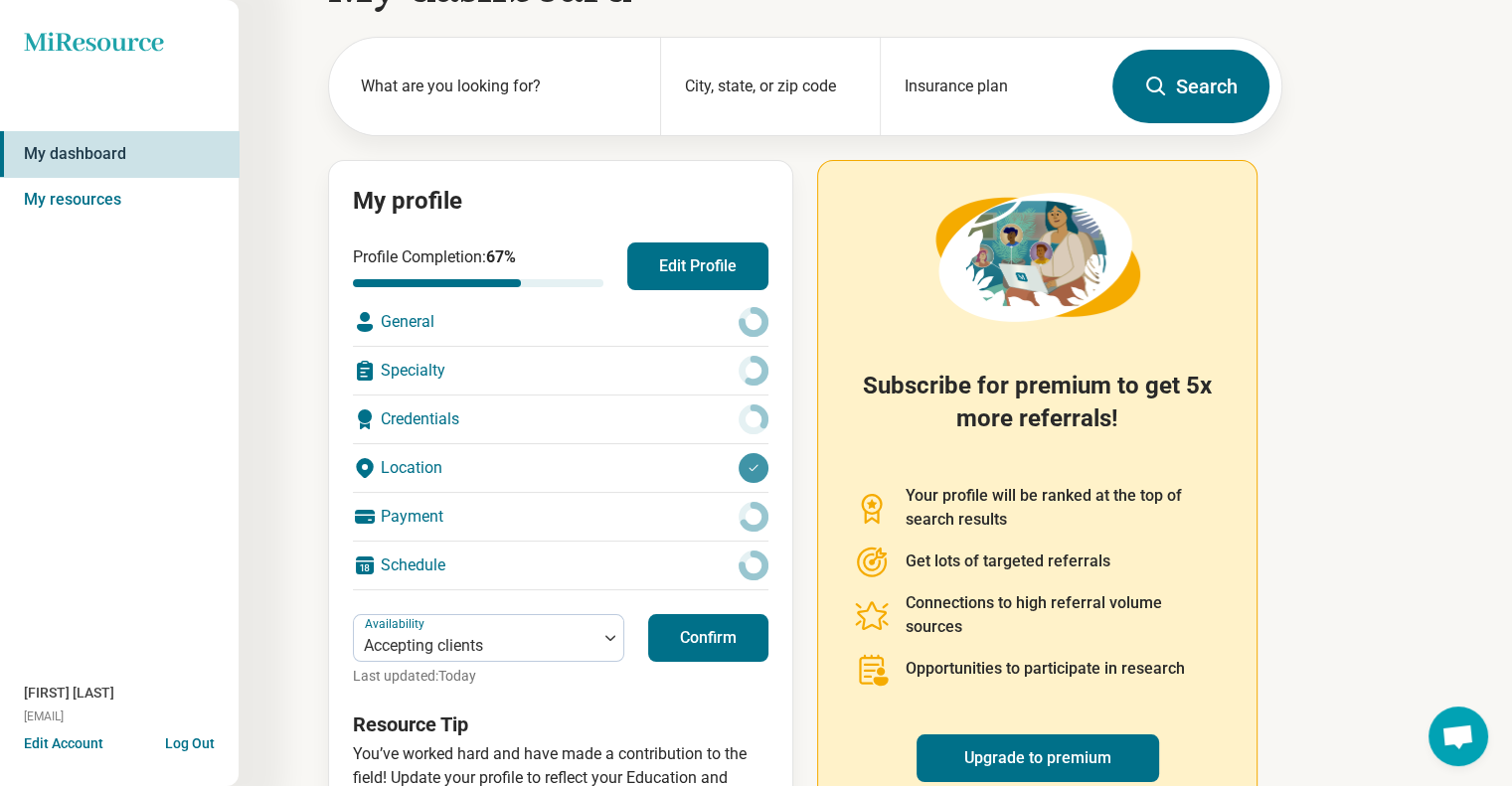 scroll, scrollTop: 149, scrollLeft: 0, axis: vertical 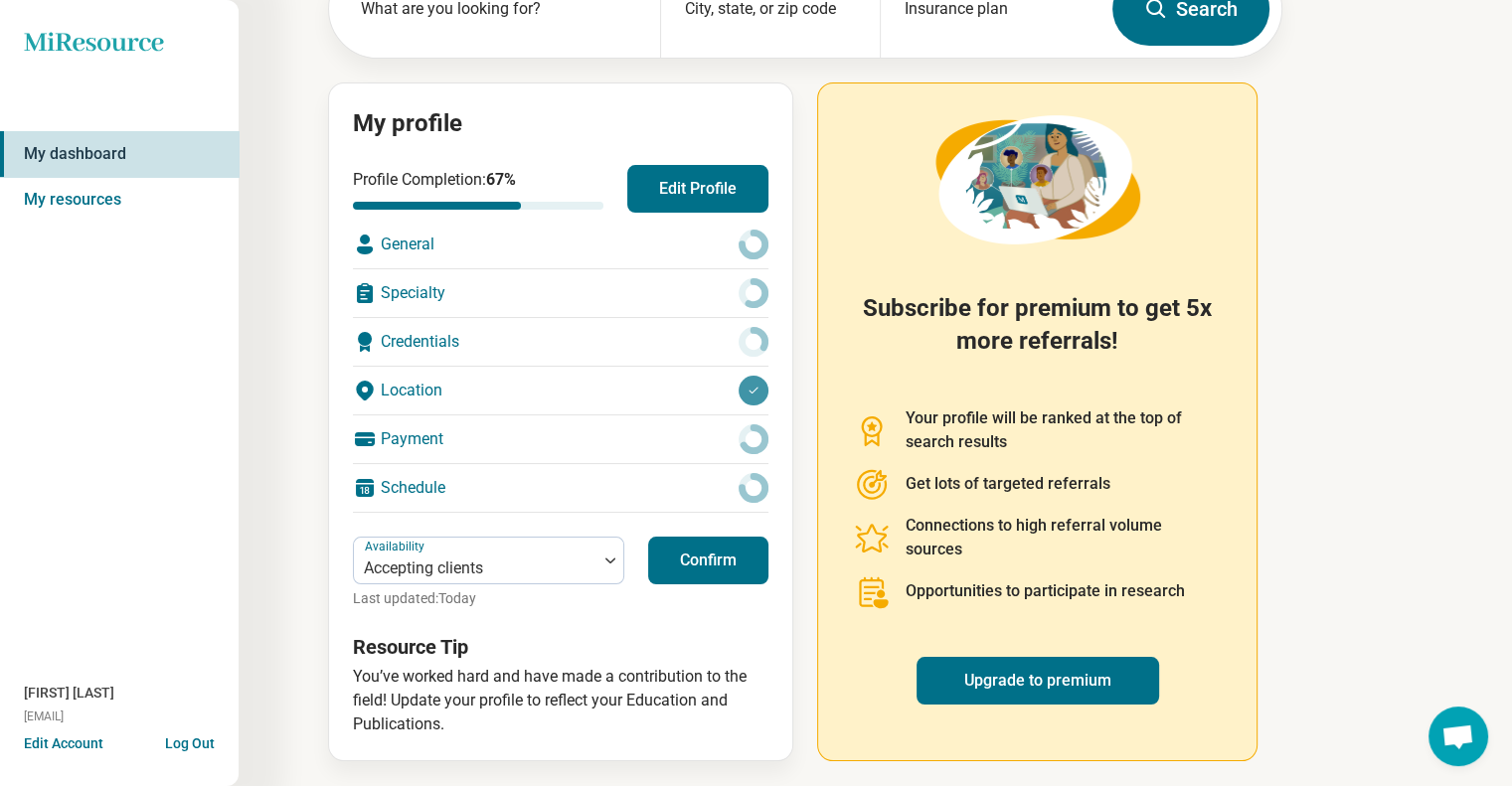 click on "Confirm" at bounding box center [708, 560] 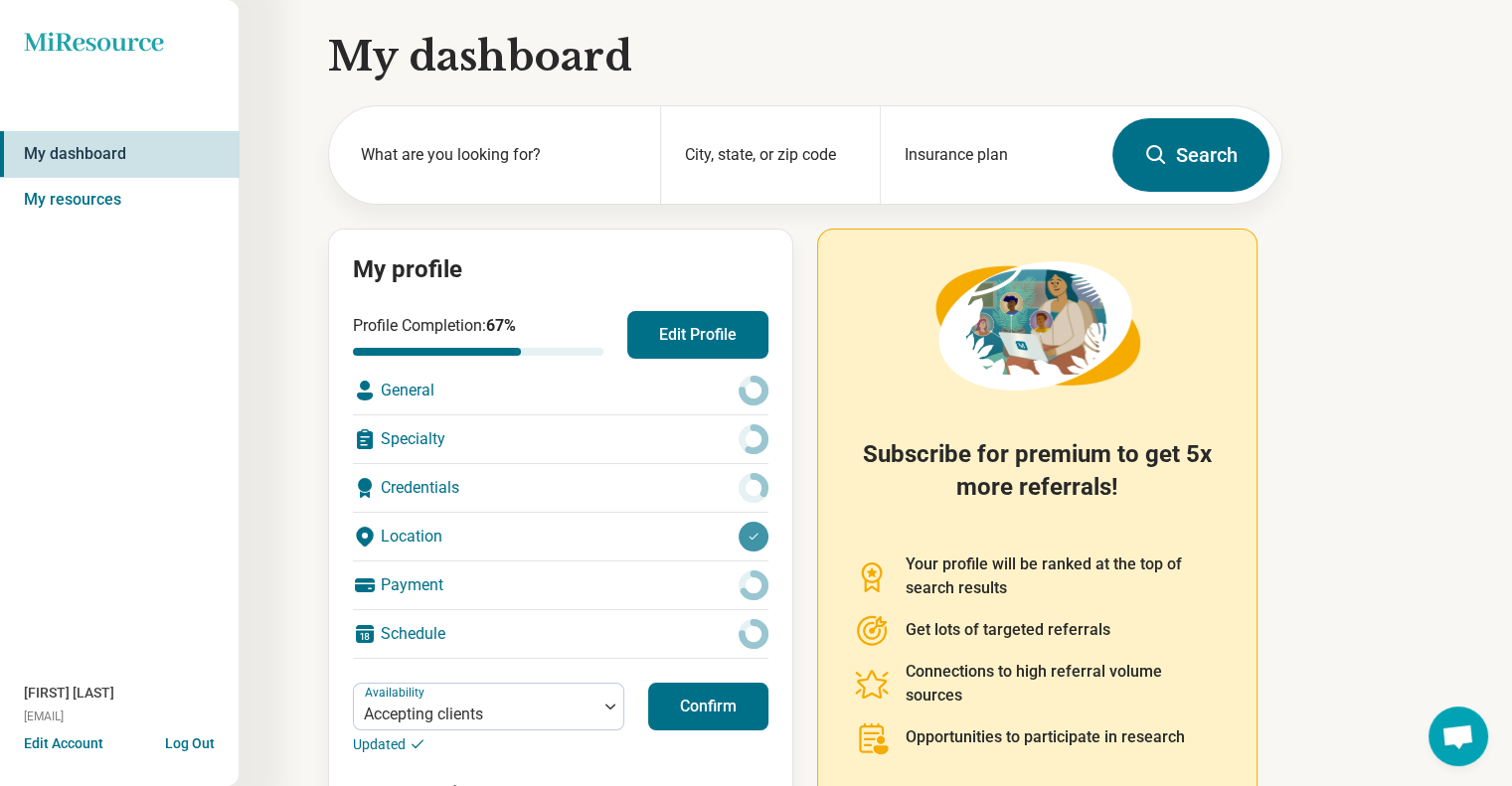 scroll, scrollTop: 0, scrollLeft: 0, axis: both 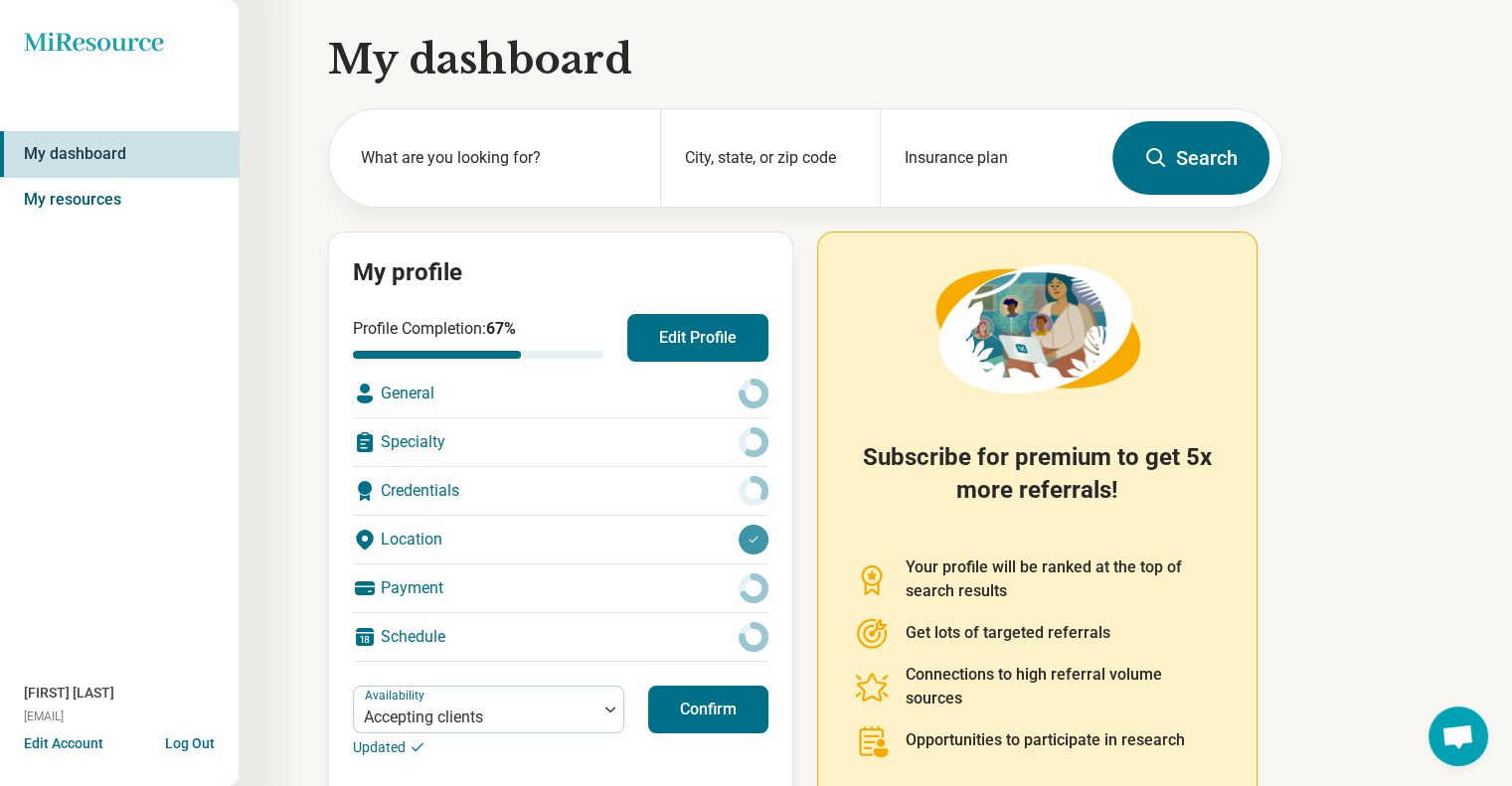 click on "My resources" at bounding box center (119, 200) 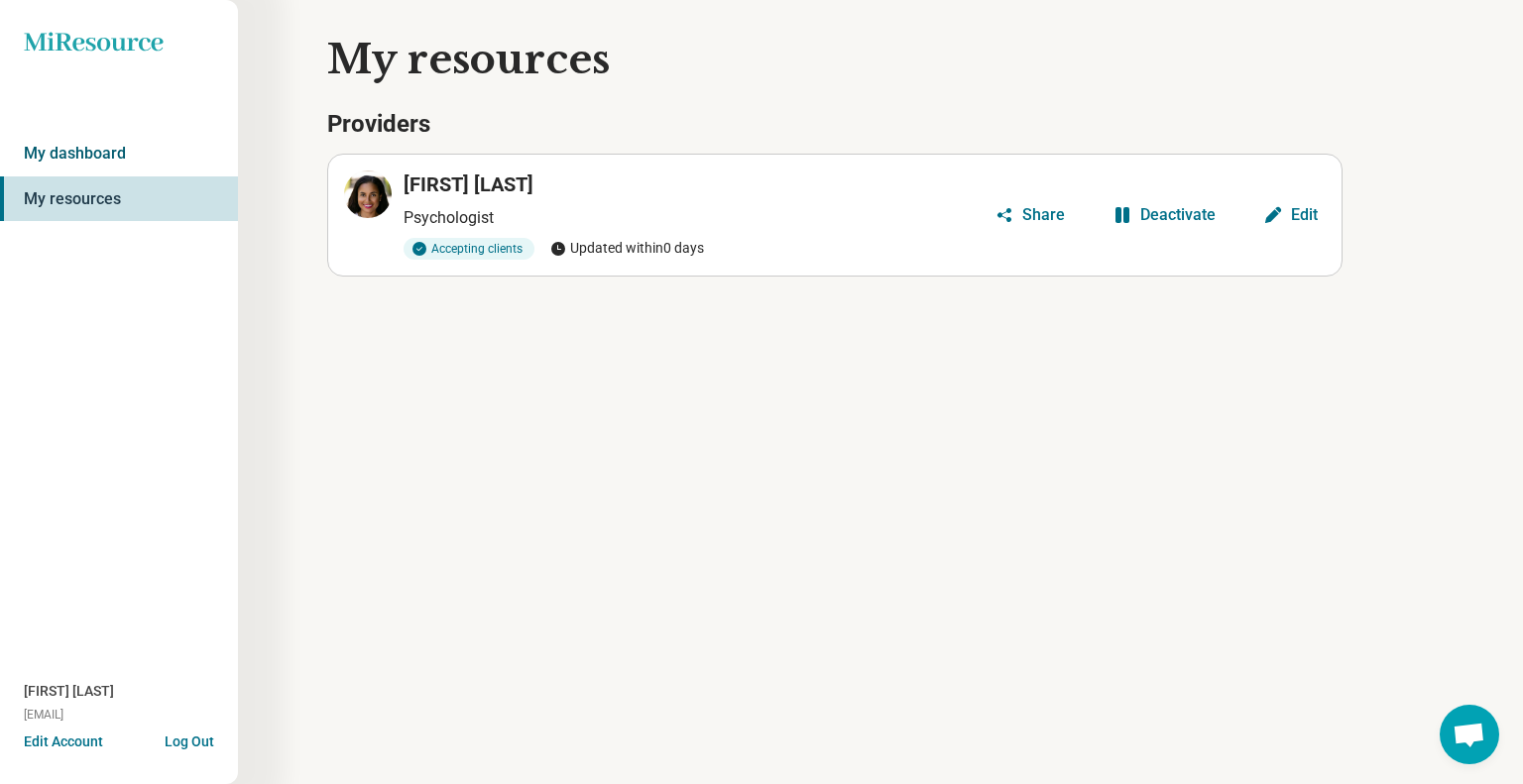 click on "My dashboard" at bounding box center [119, 154] 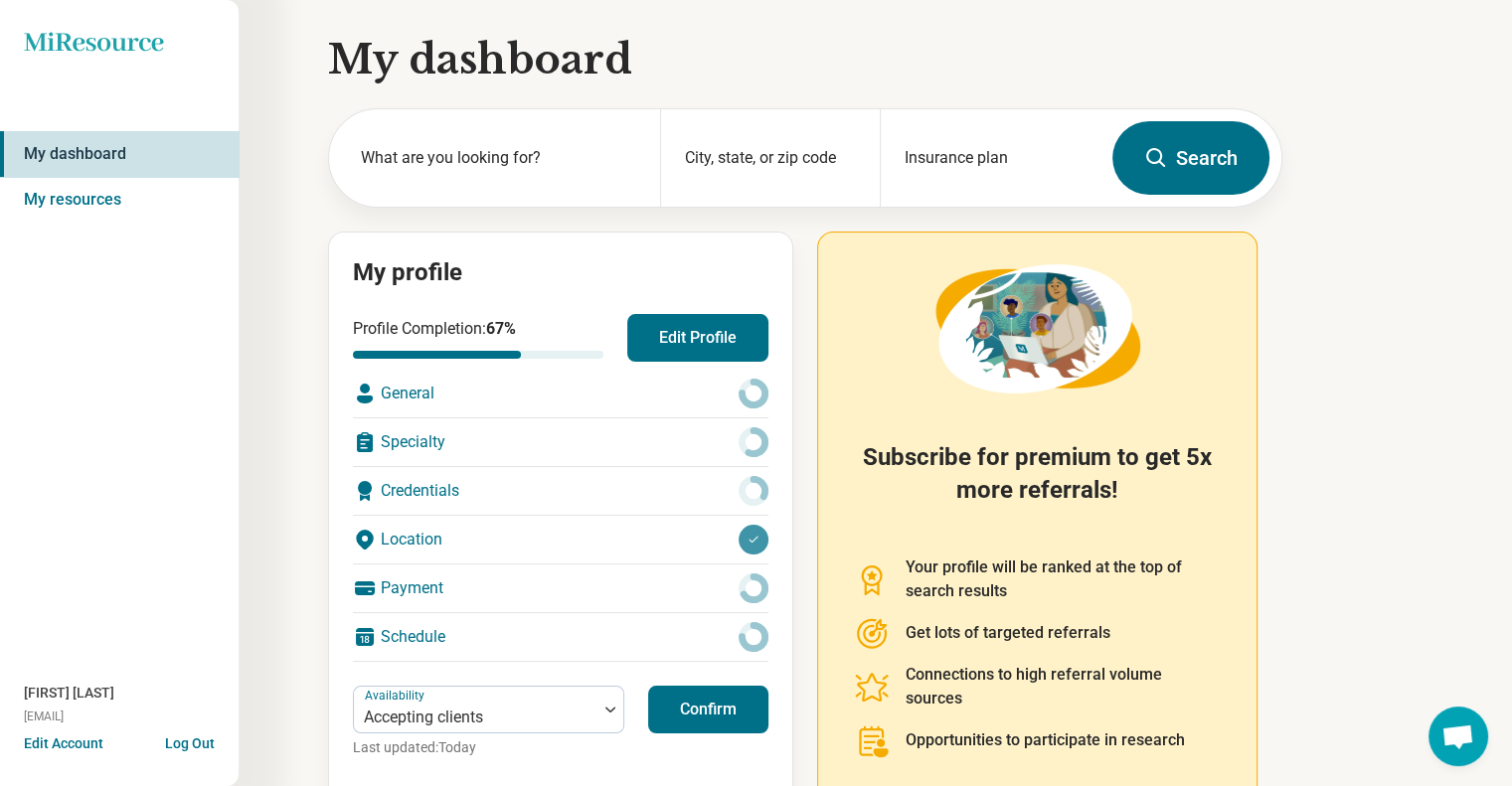 click on "General" at bounding box center [561, 393] 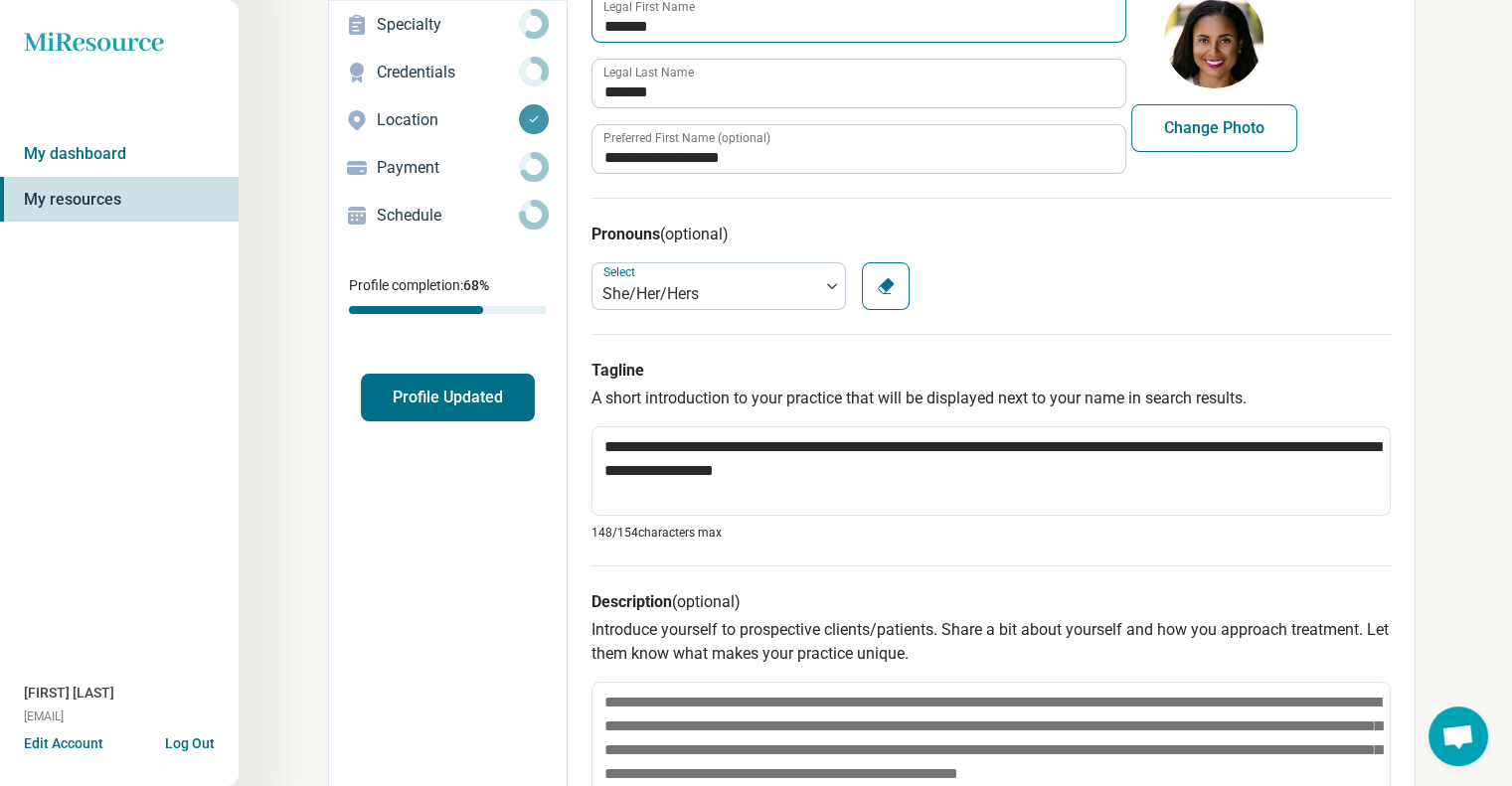 scroll, scrollTop: 0, scrollLeft: 0, axis: both 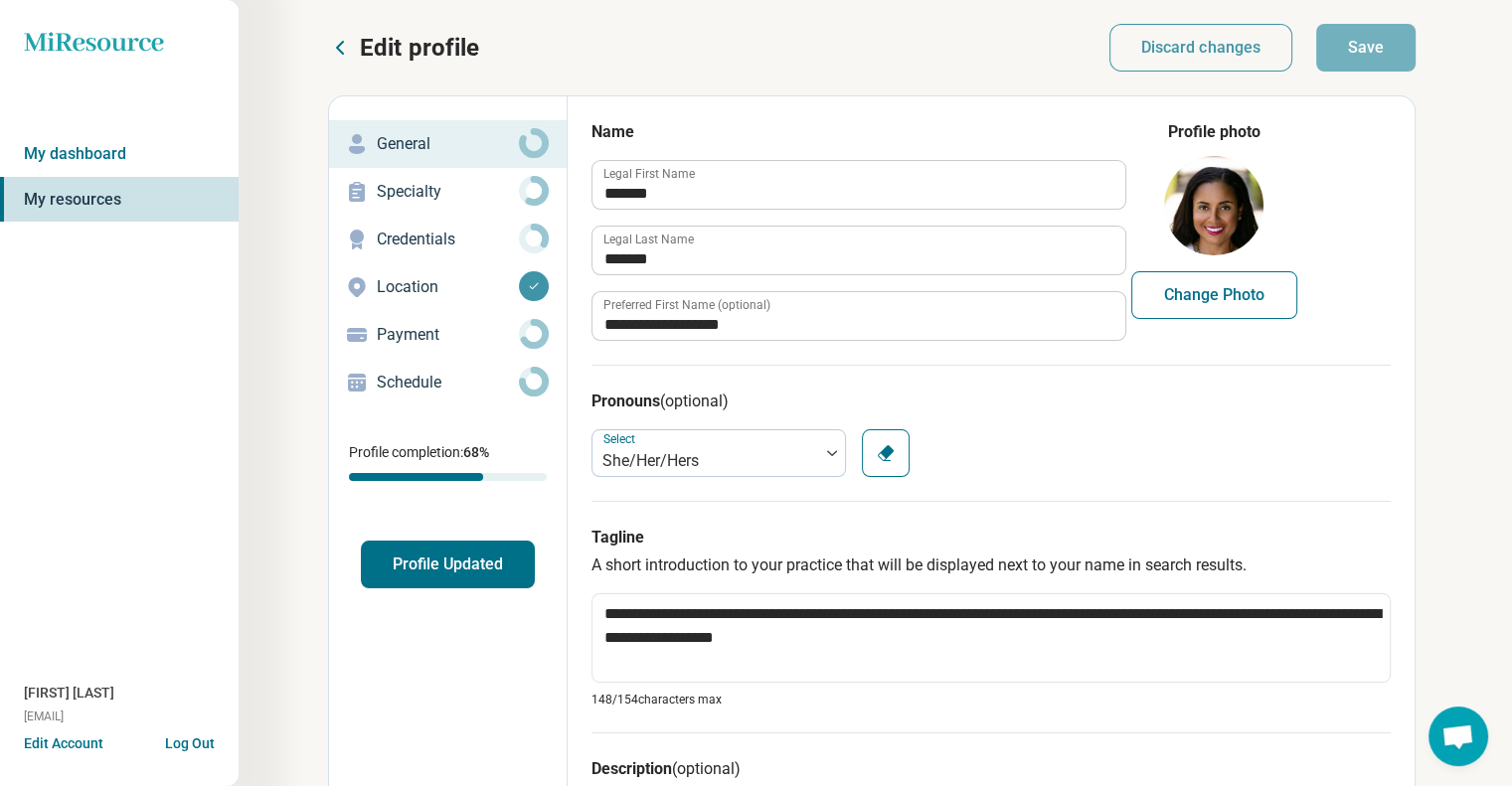 click on "Specialty" at bounding box center (447, 192) 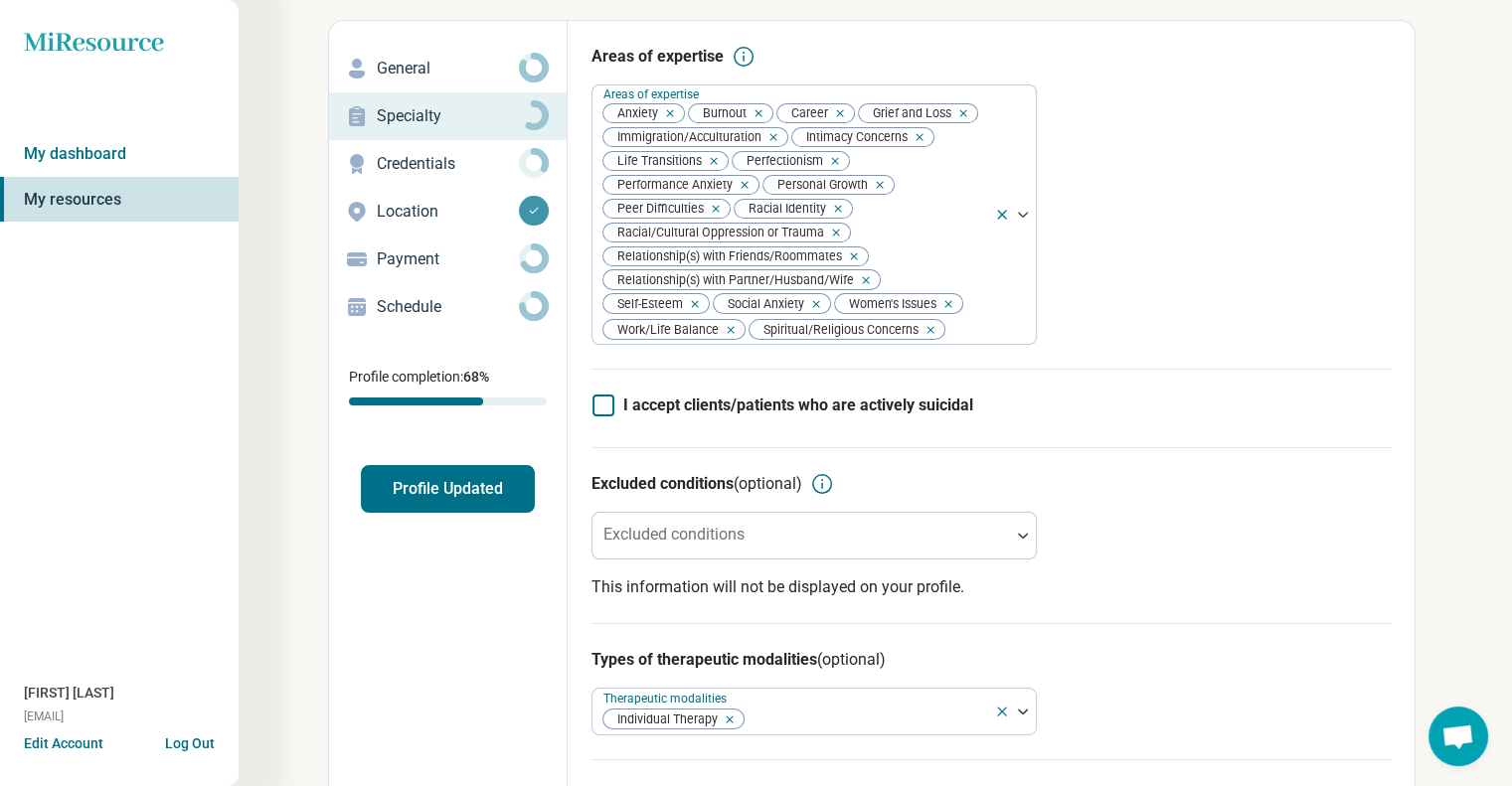 scroll, scrollTop: 0, scrollLeft: 0, axis: both 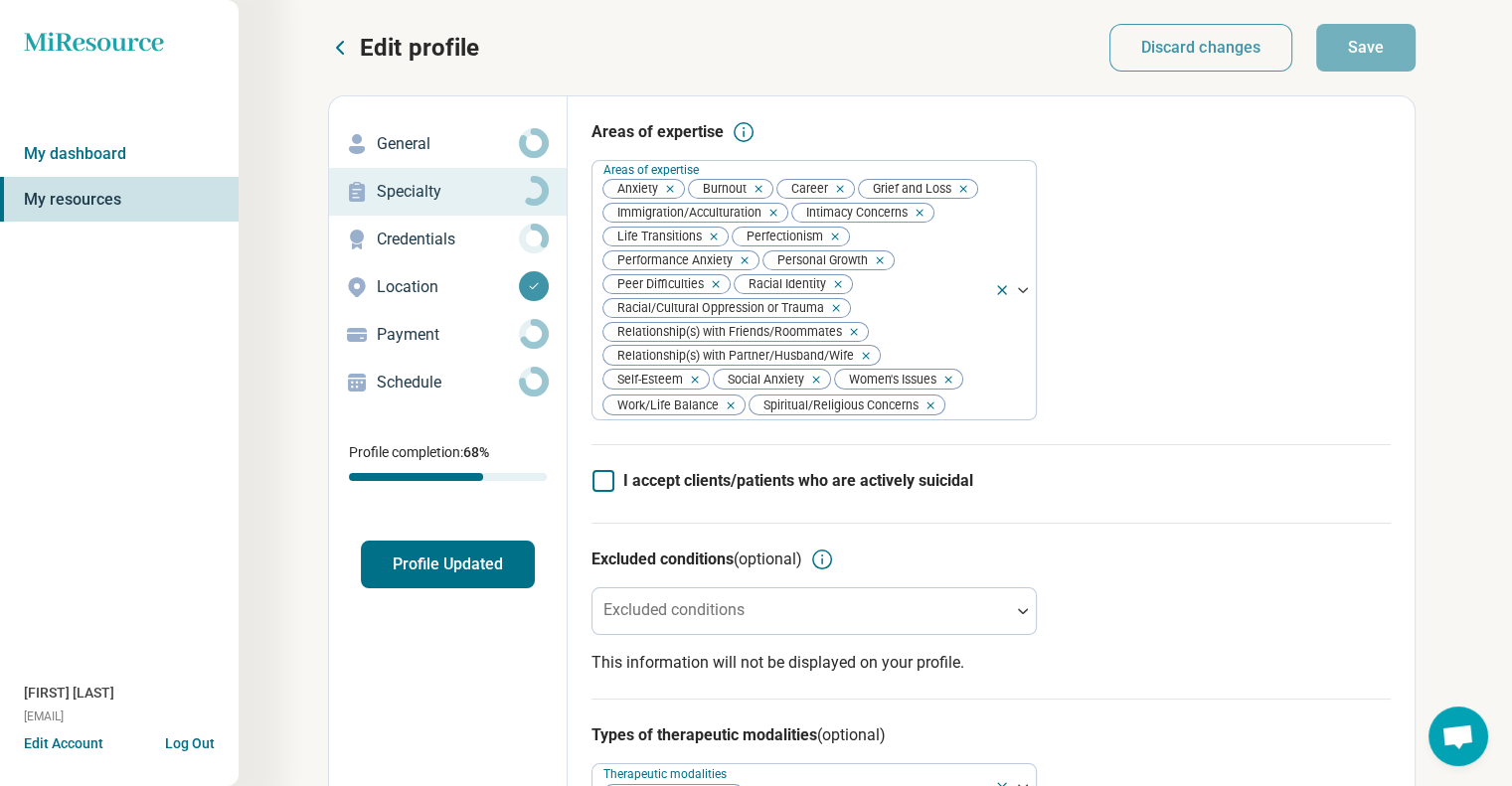 click on "Credentials" at bounding box center (447, 239) 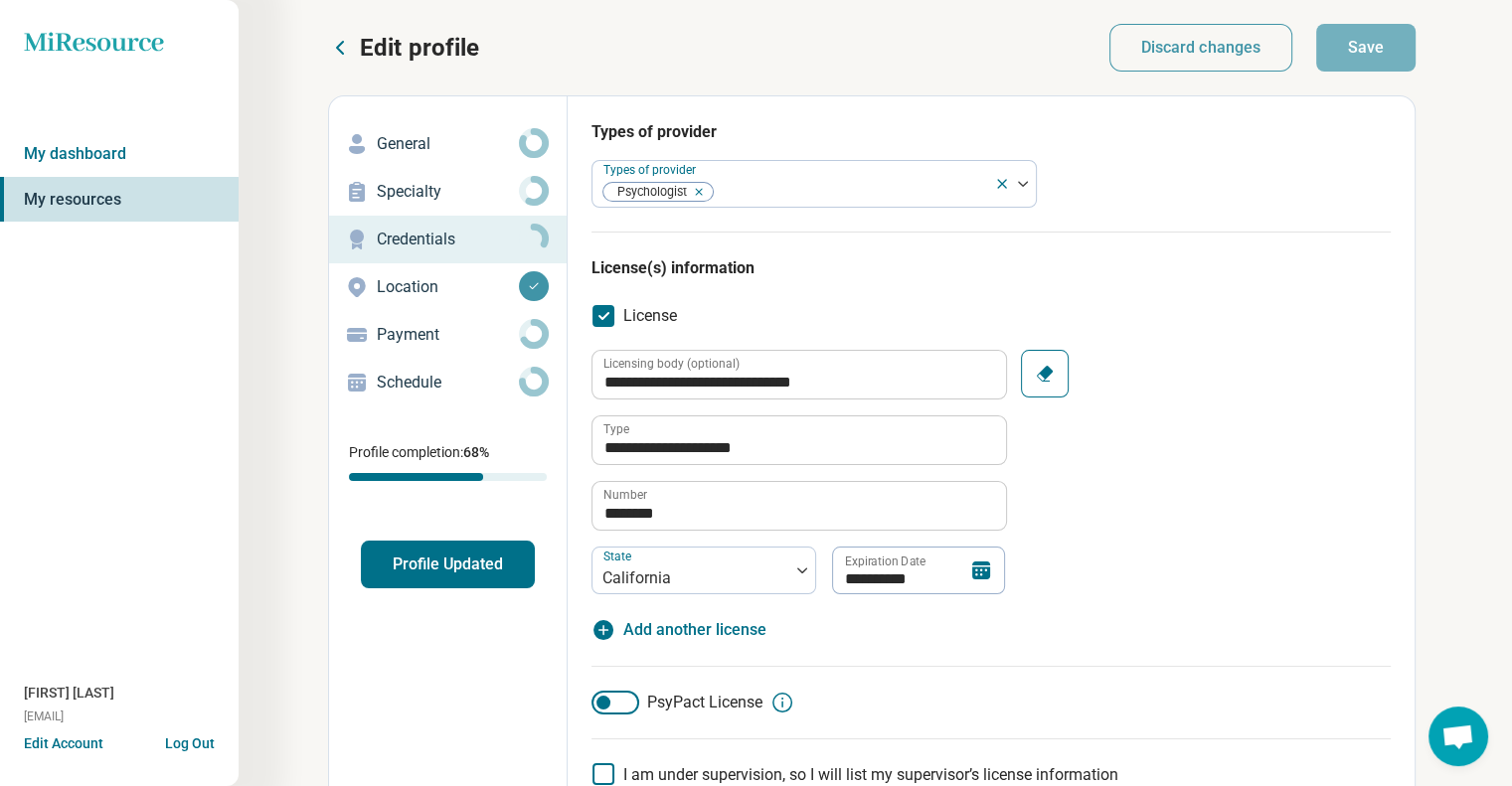 type on "*" 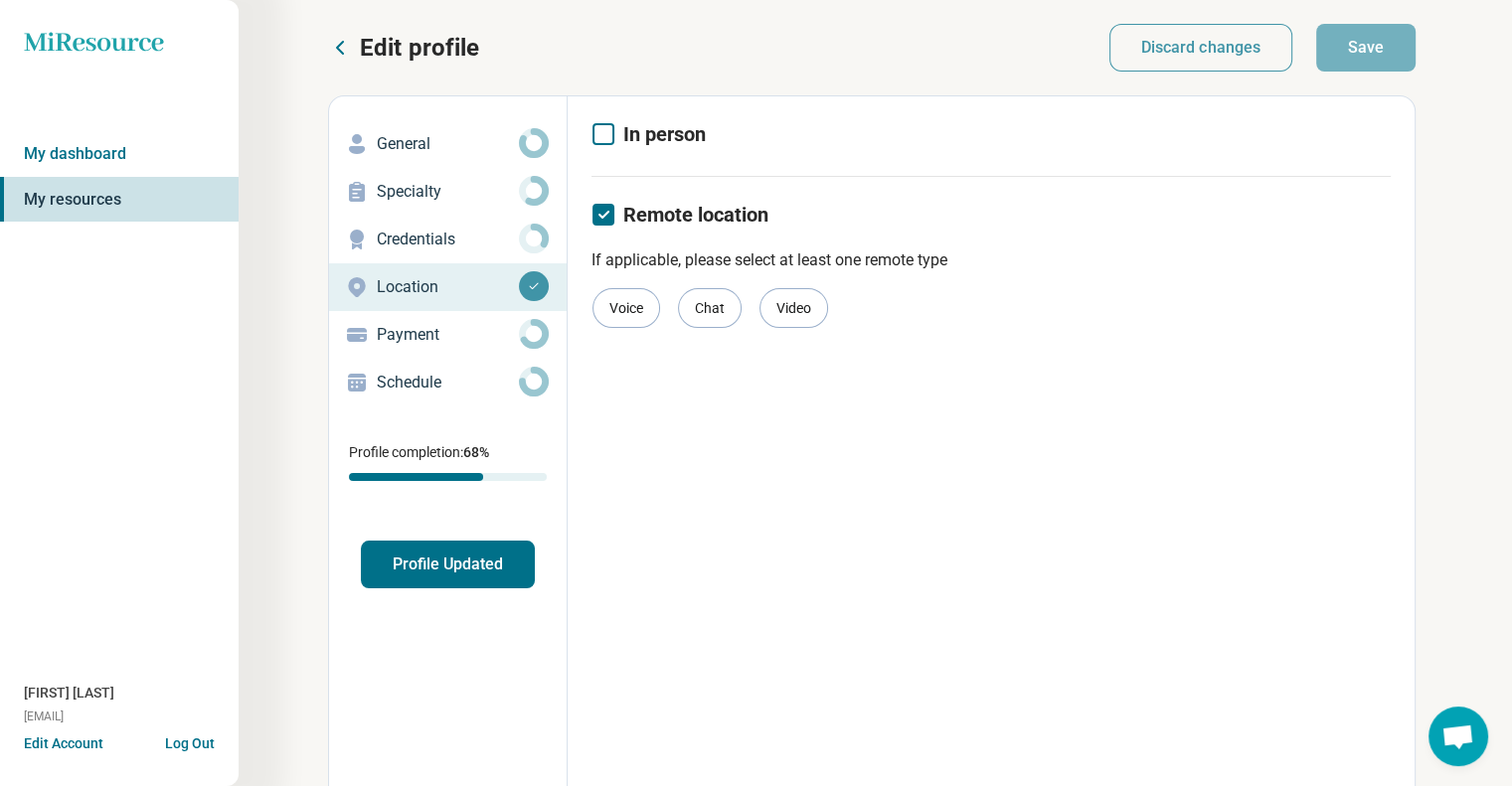 click on "Location" at bounding box center (447, 287) 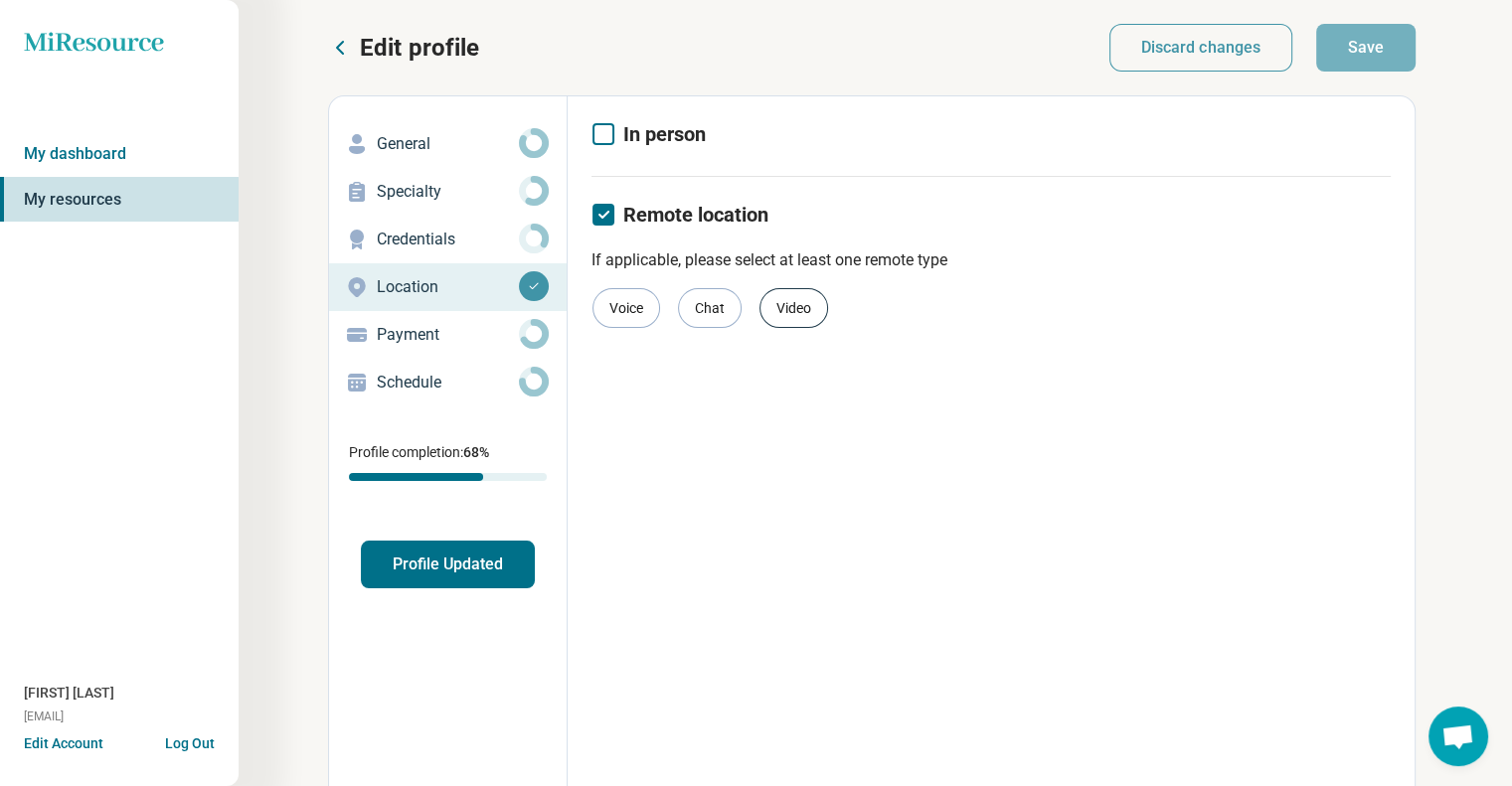 click on "Video" at bounding box center (793, 308) 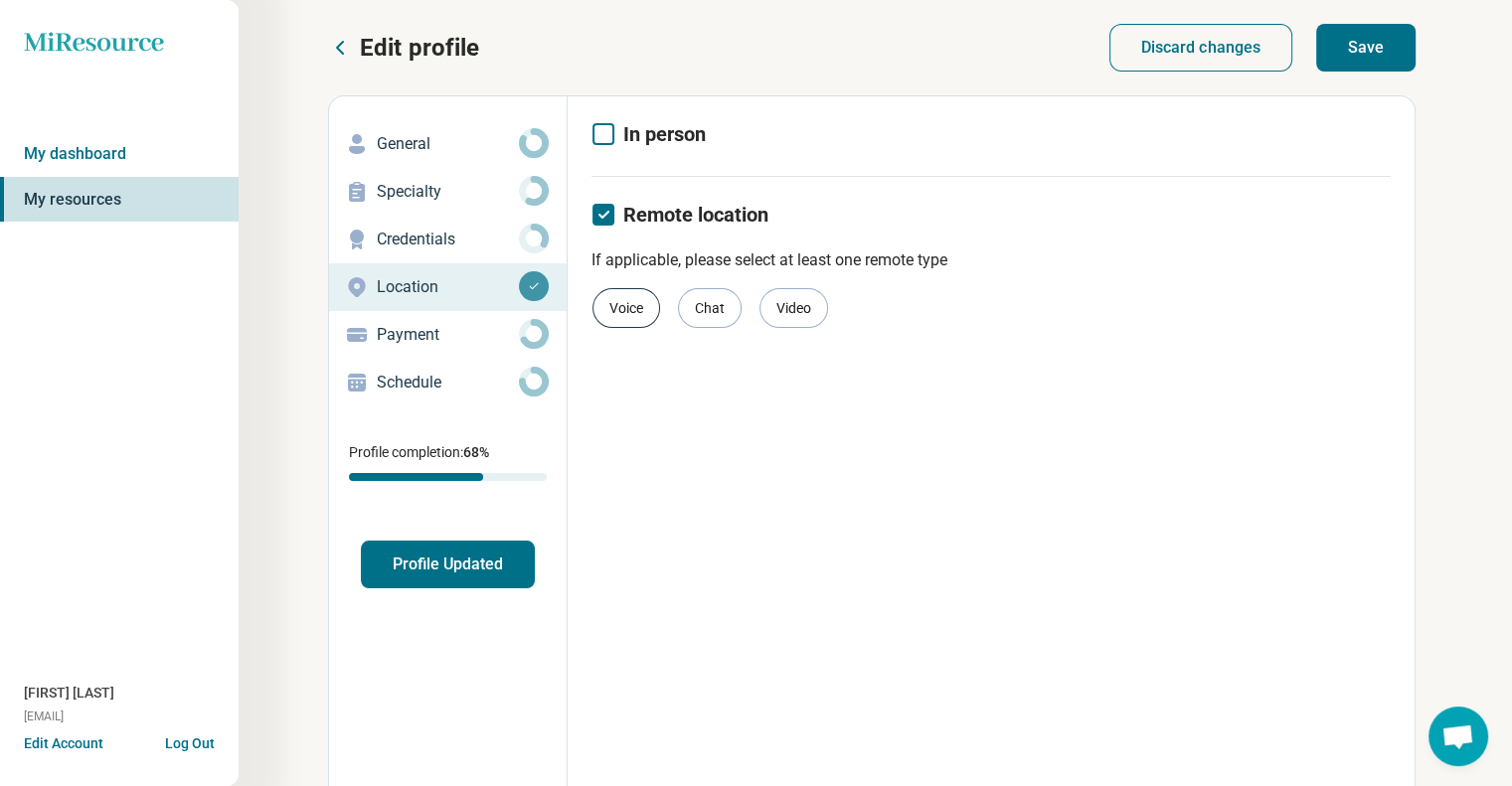 click on "Voice" at bounding box center (626, 308) 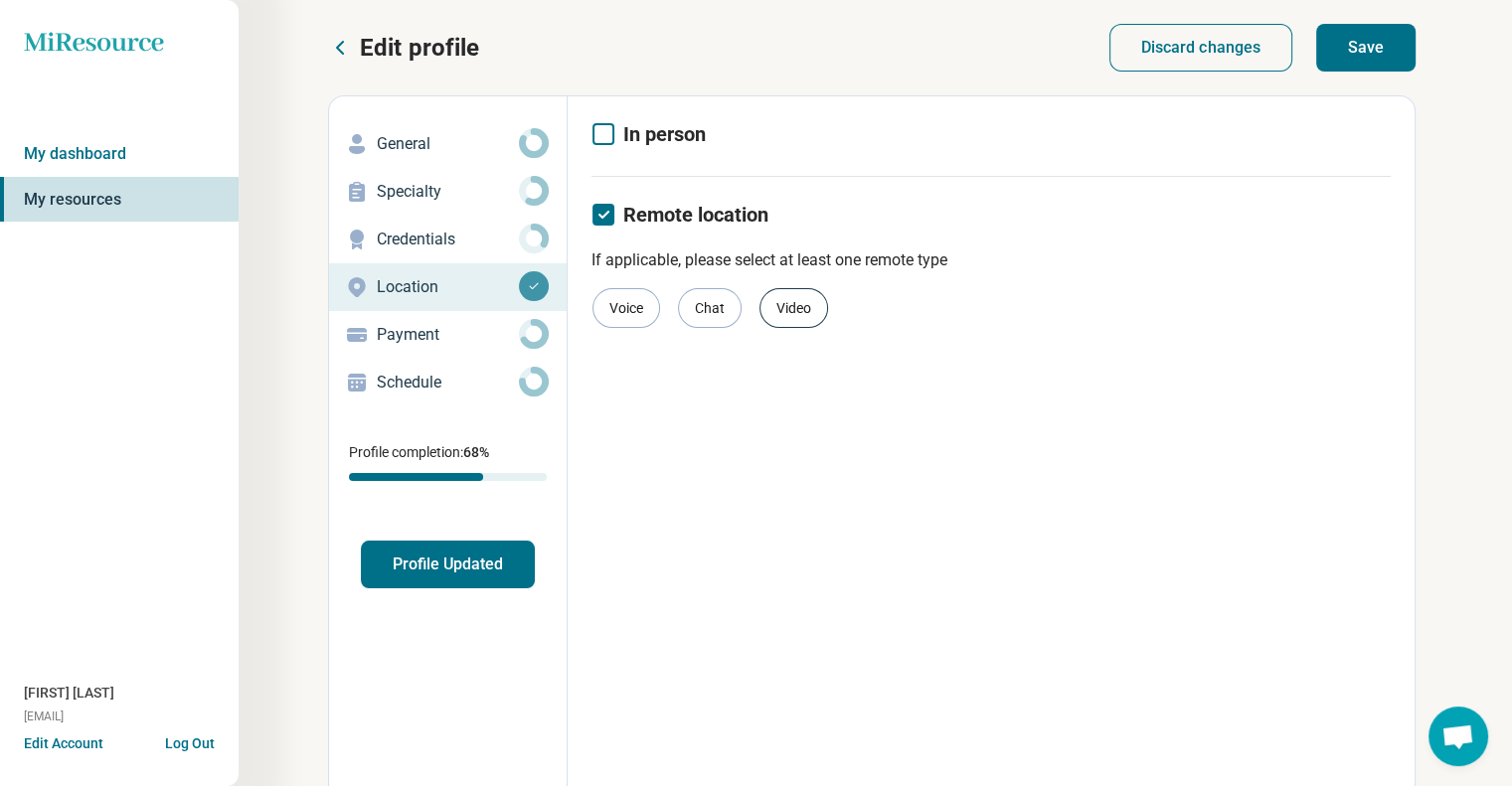 click on "Video" at bounding box center (793, 308) 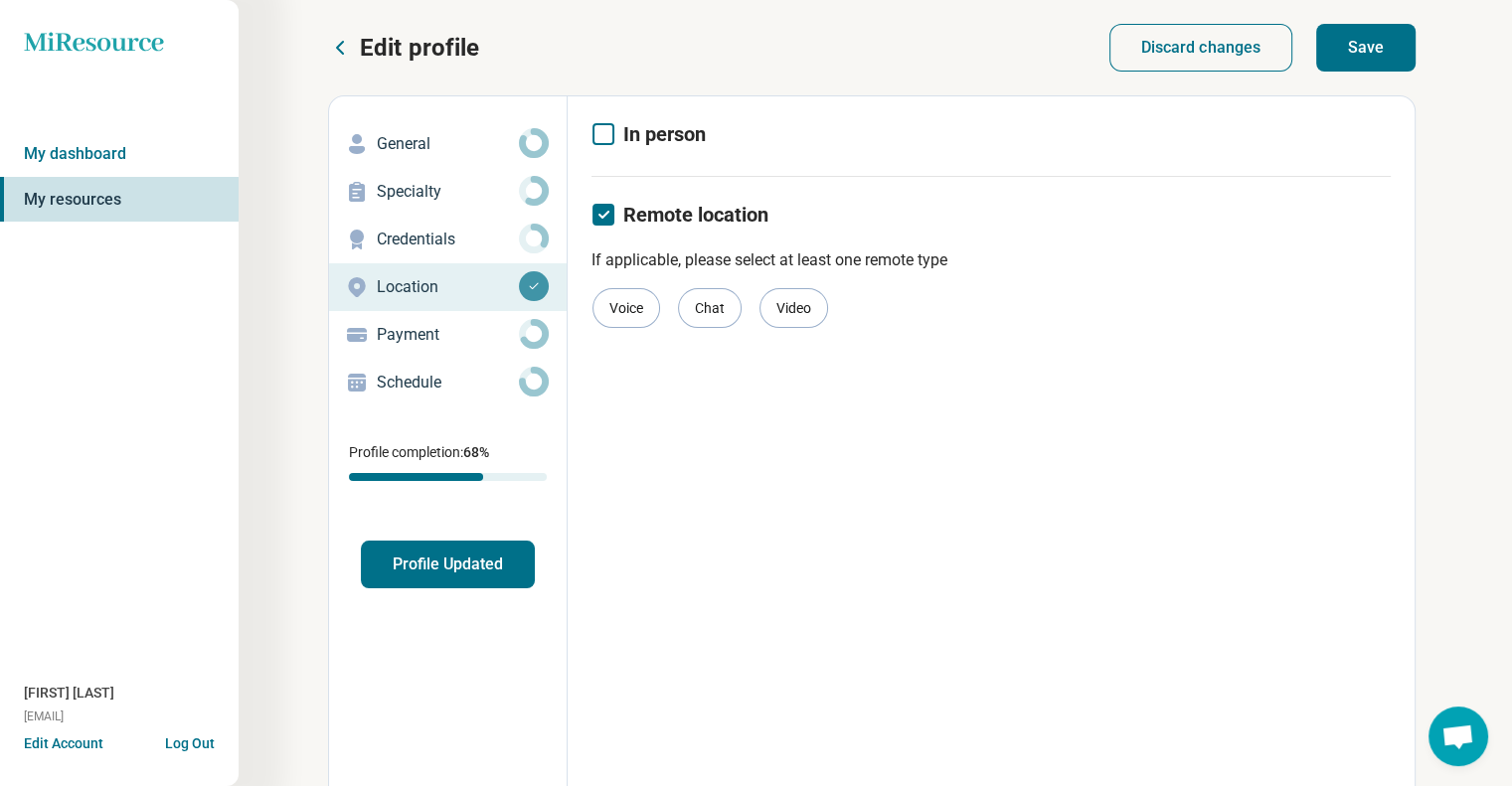 click on "Save" at bounding box center (1366, 48) 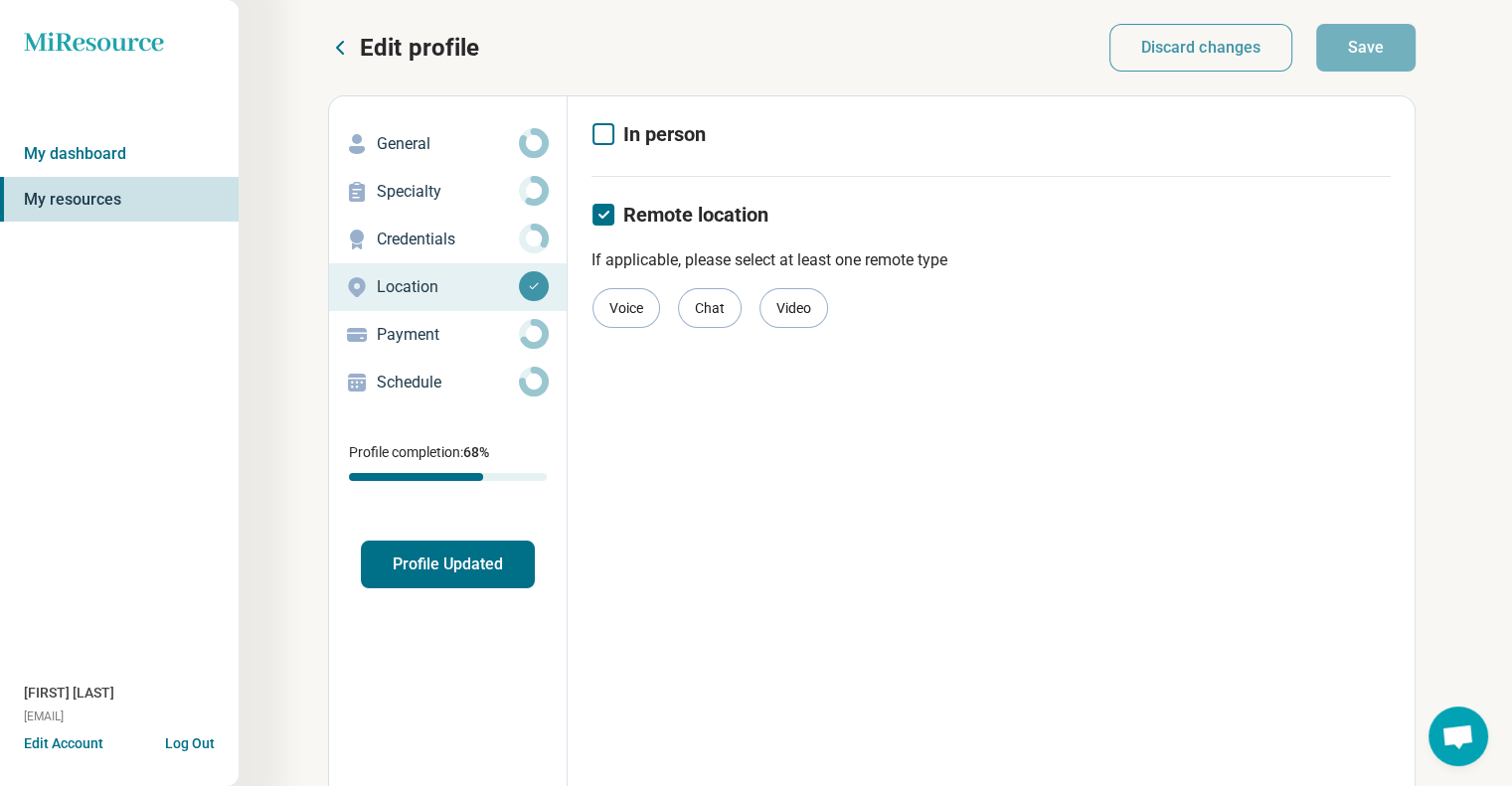 click on "Payment" at bounding box center (447, 335) 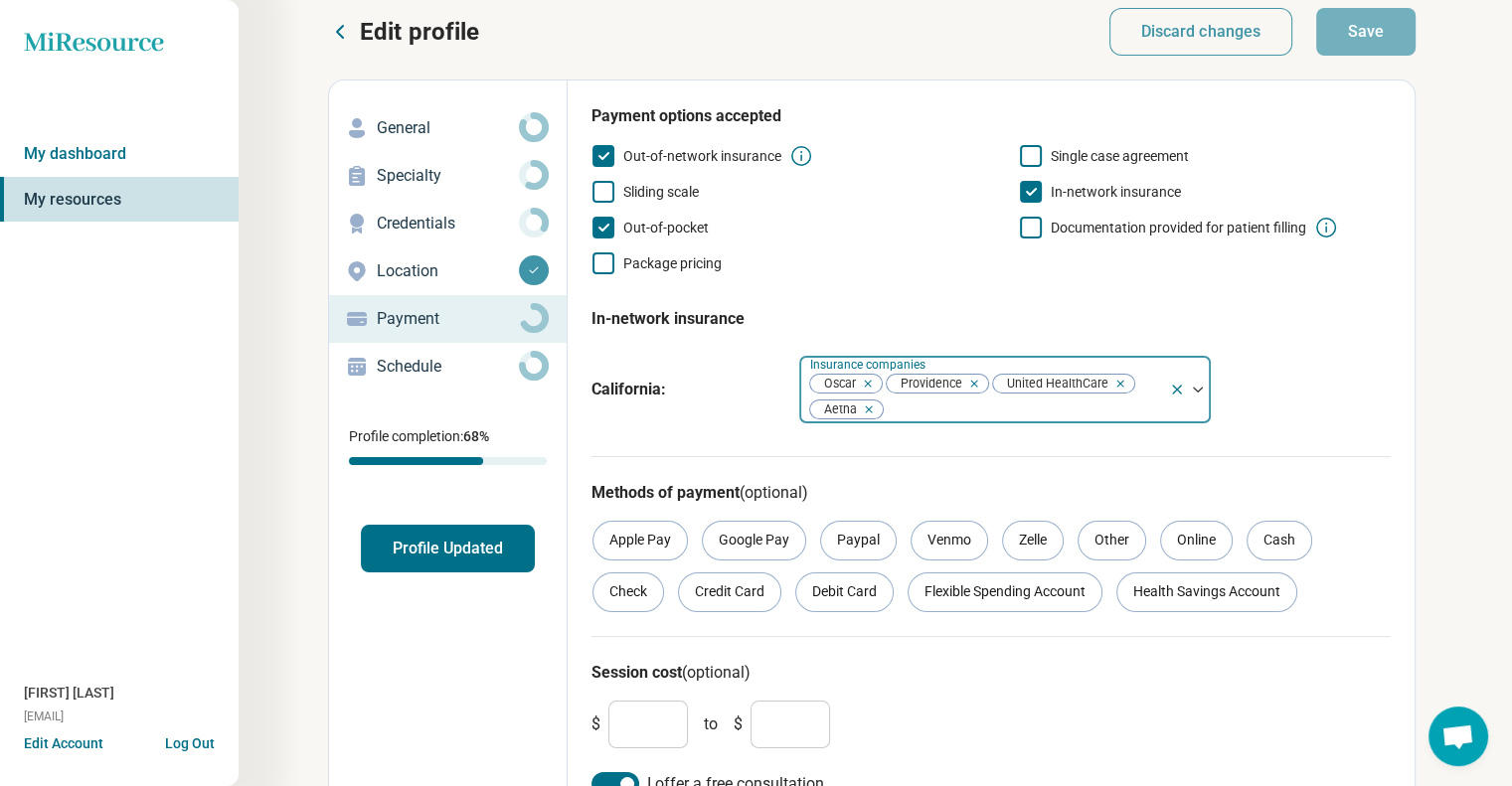 scroll, scrollTop: 0, scrollLeft: 0, axis: both 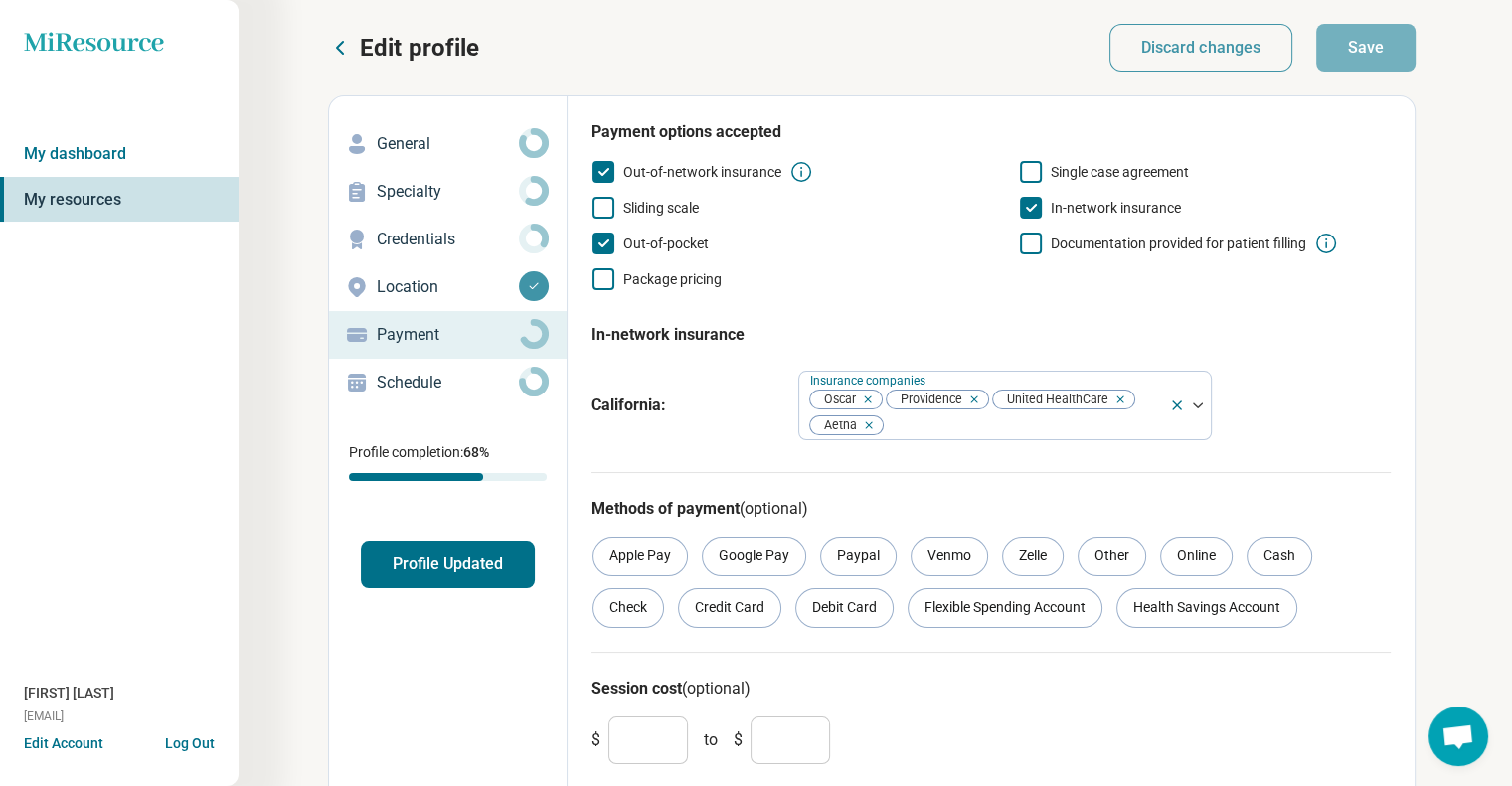 click on "Schedule" at bounding box center [447, 383] 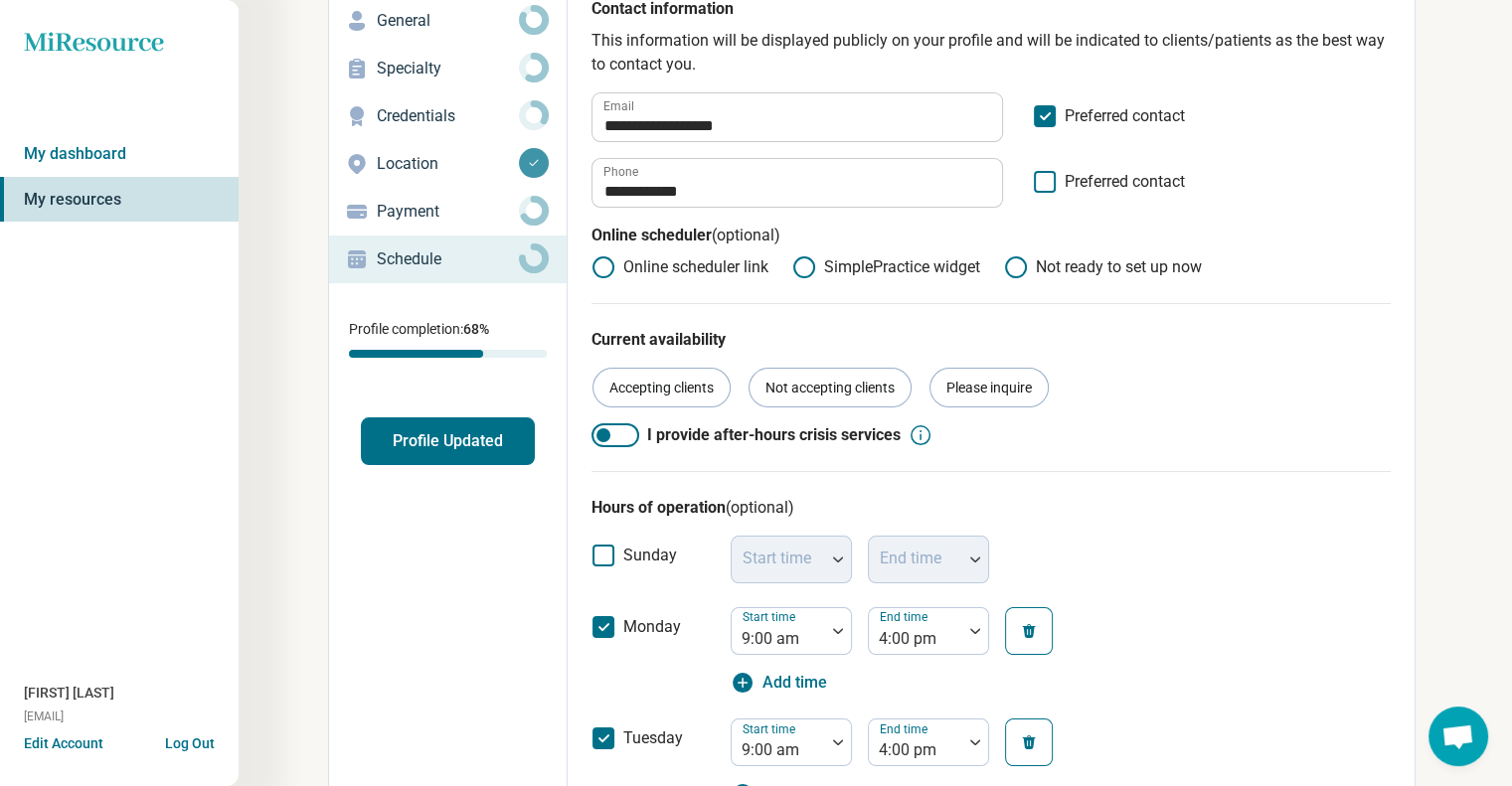scroll, scrollTop: 0, scrollLeft: 0, axis: both 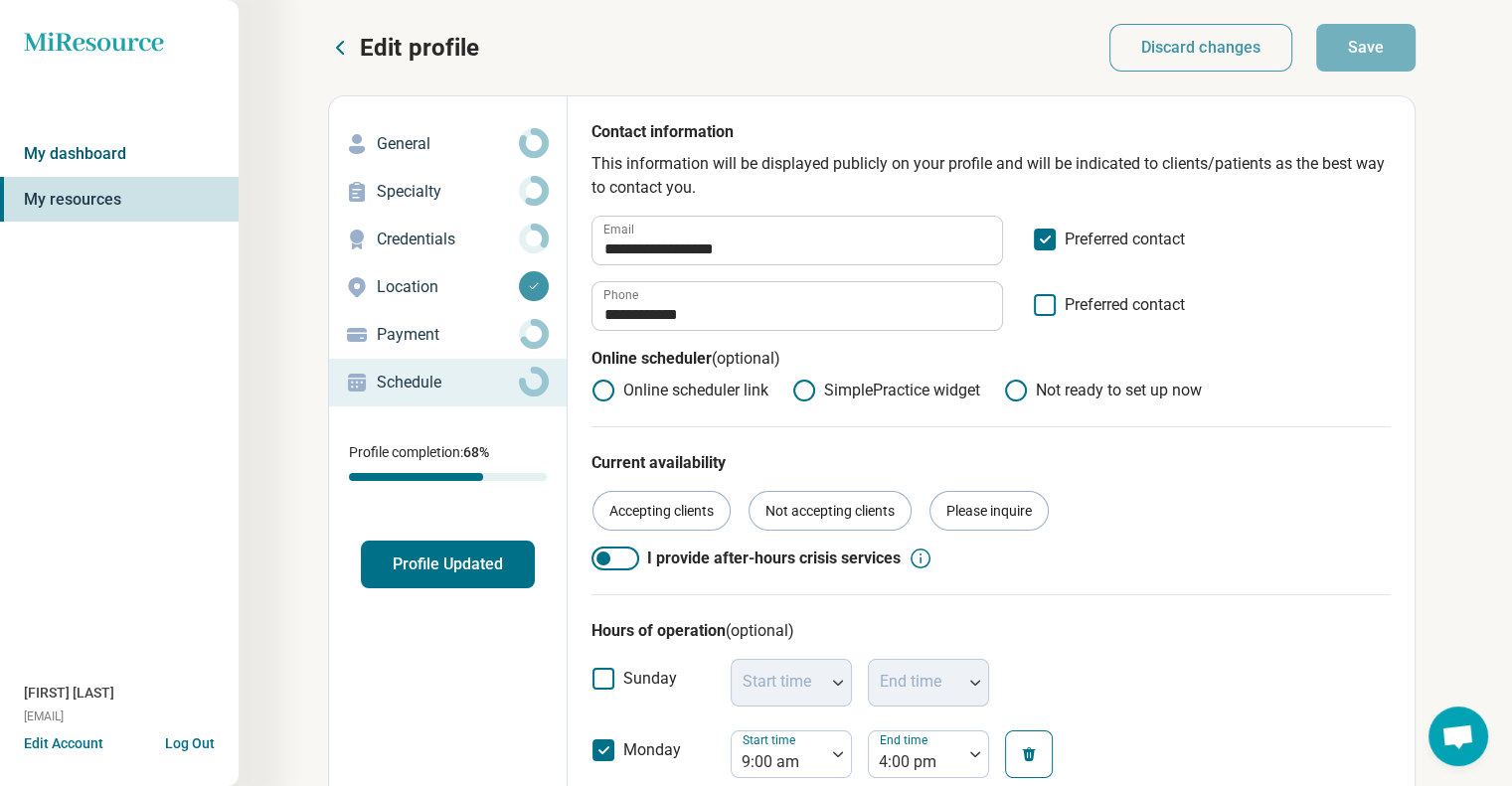 click on "My dashboard" at bounding box center (119, 154) 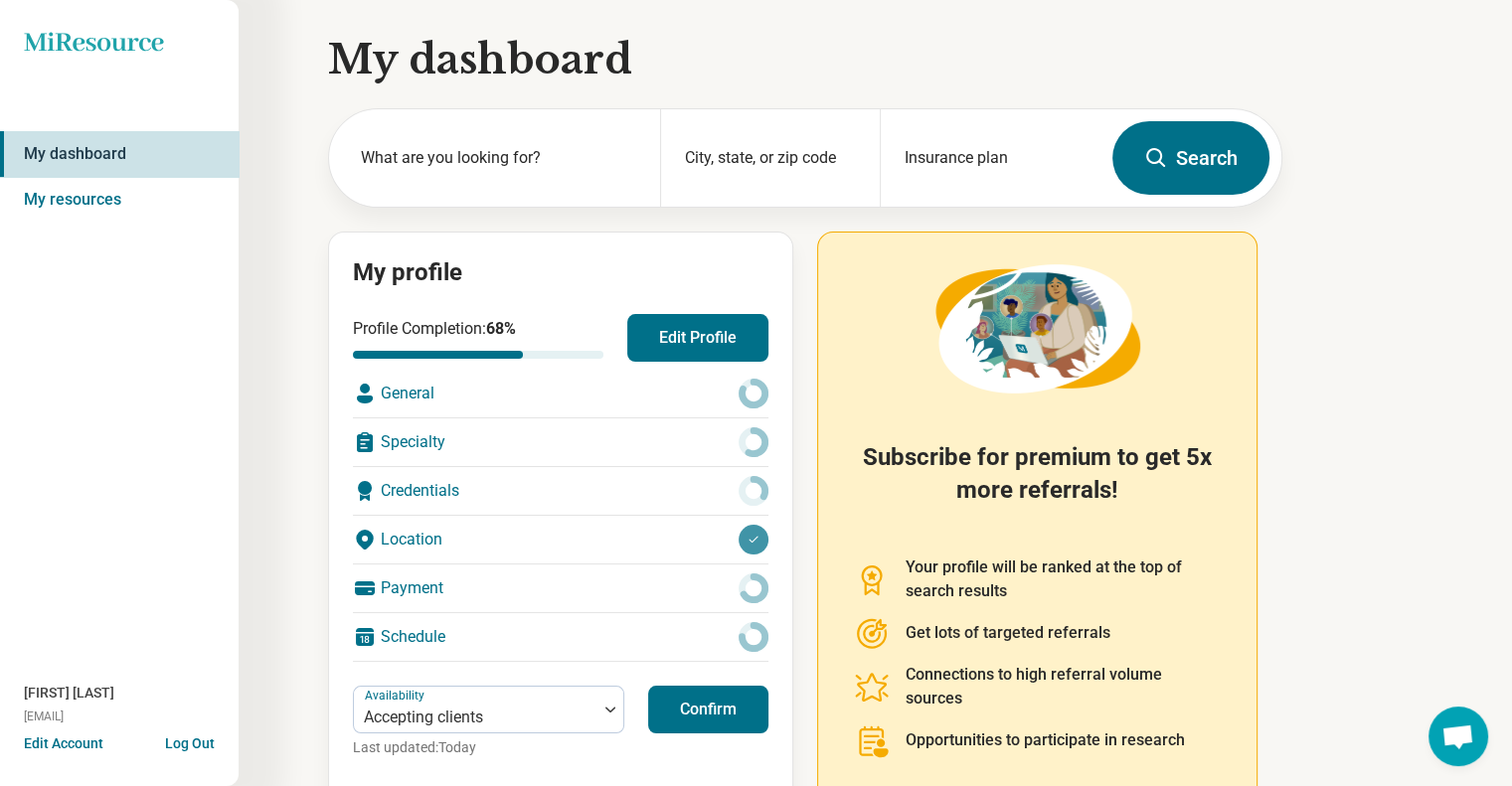 click on "Specialty" at bounding box center [561, 442] 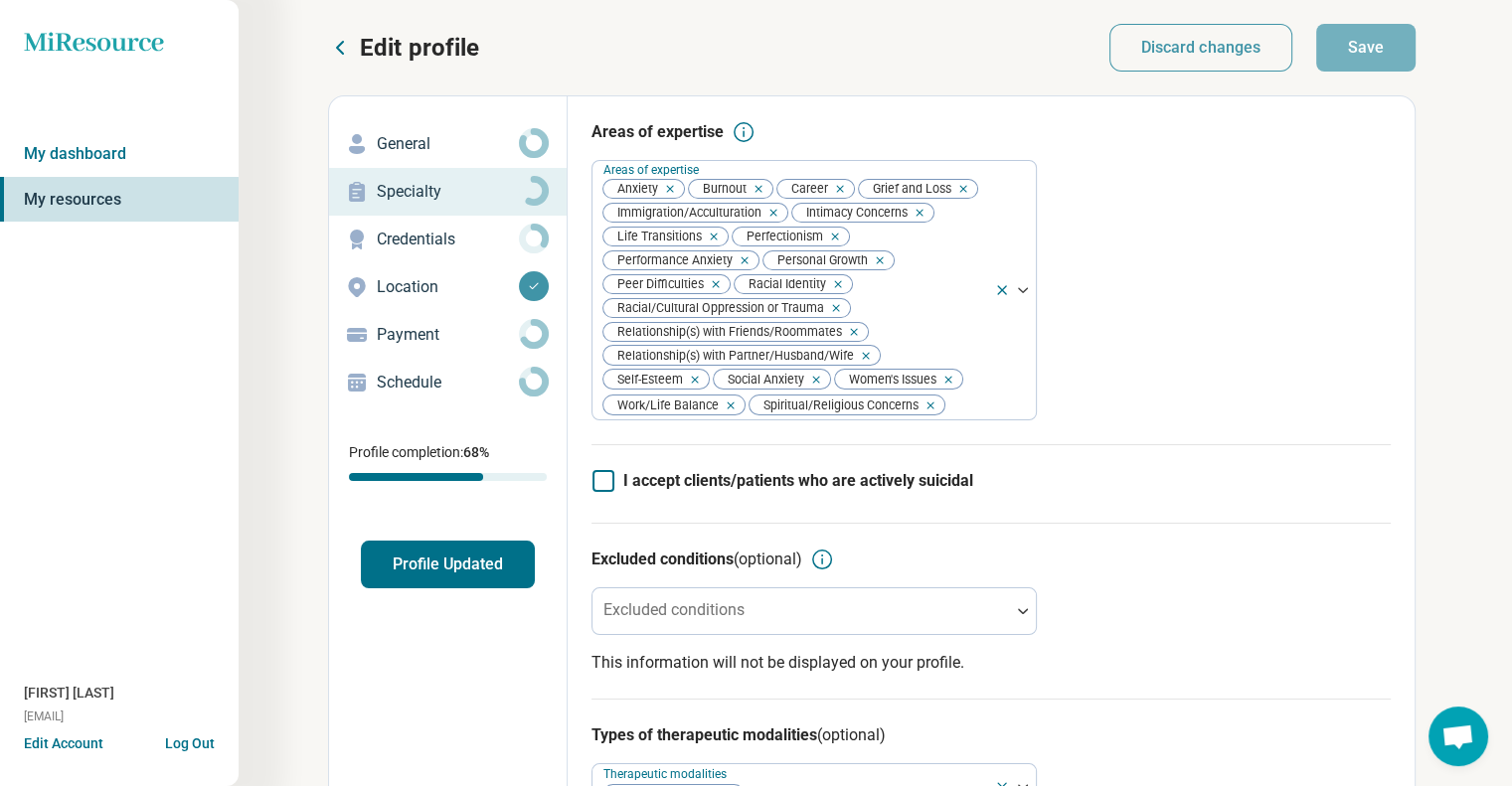 click on "Payment" at bounding box center (447, 335) 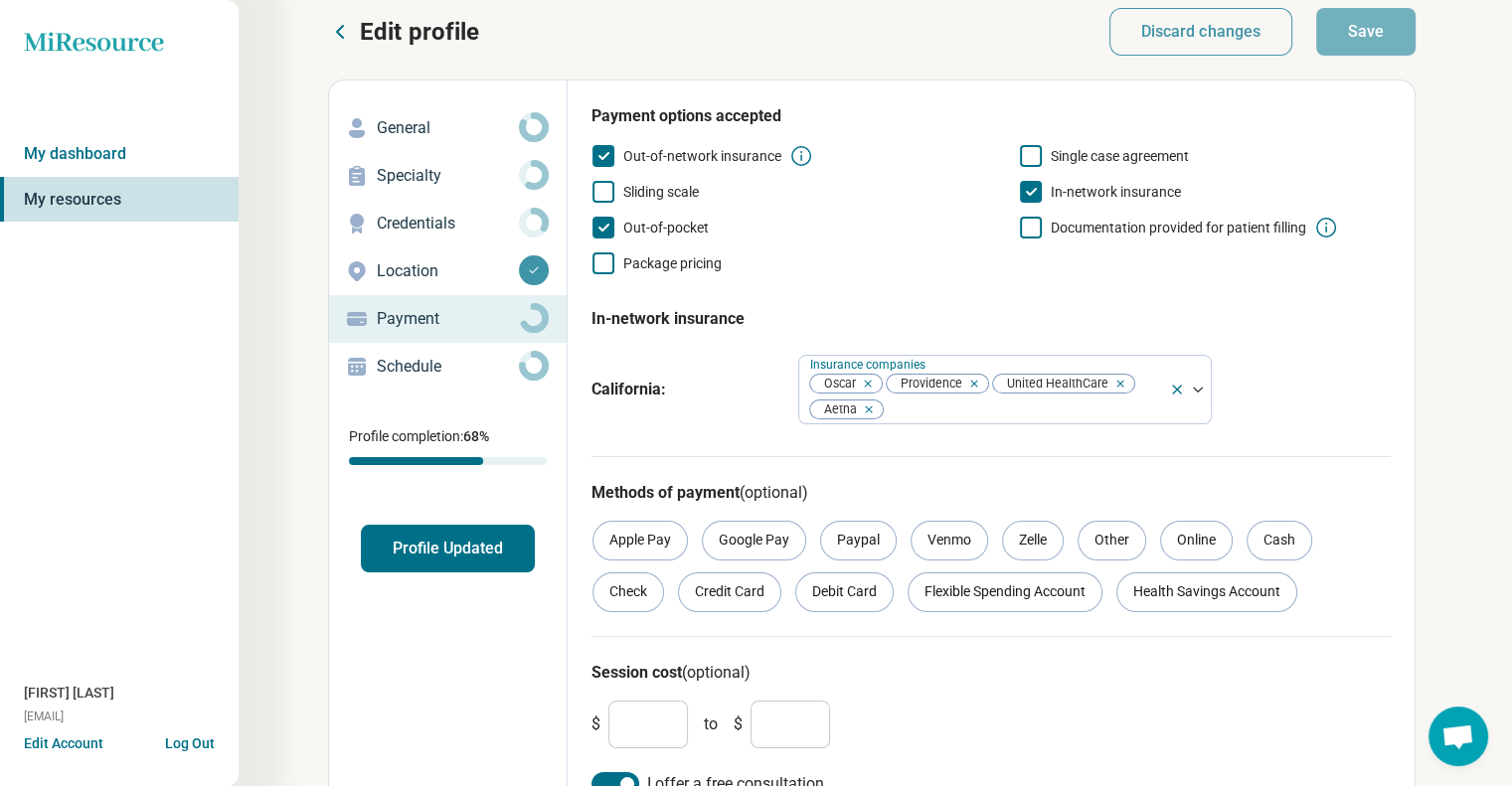scroll, scrollTop: 0, scrollLeft: 0, axis: both 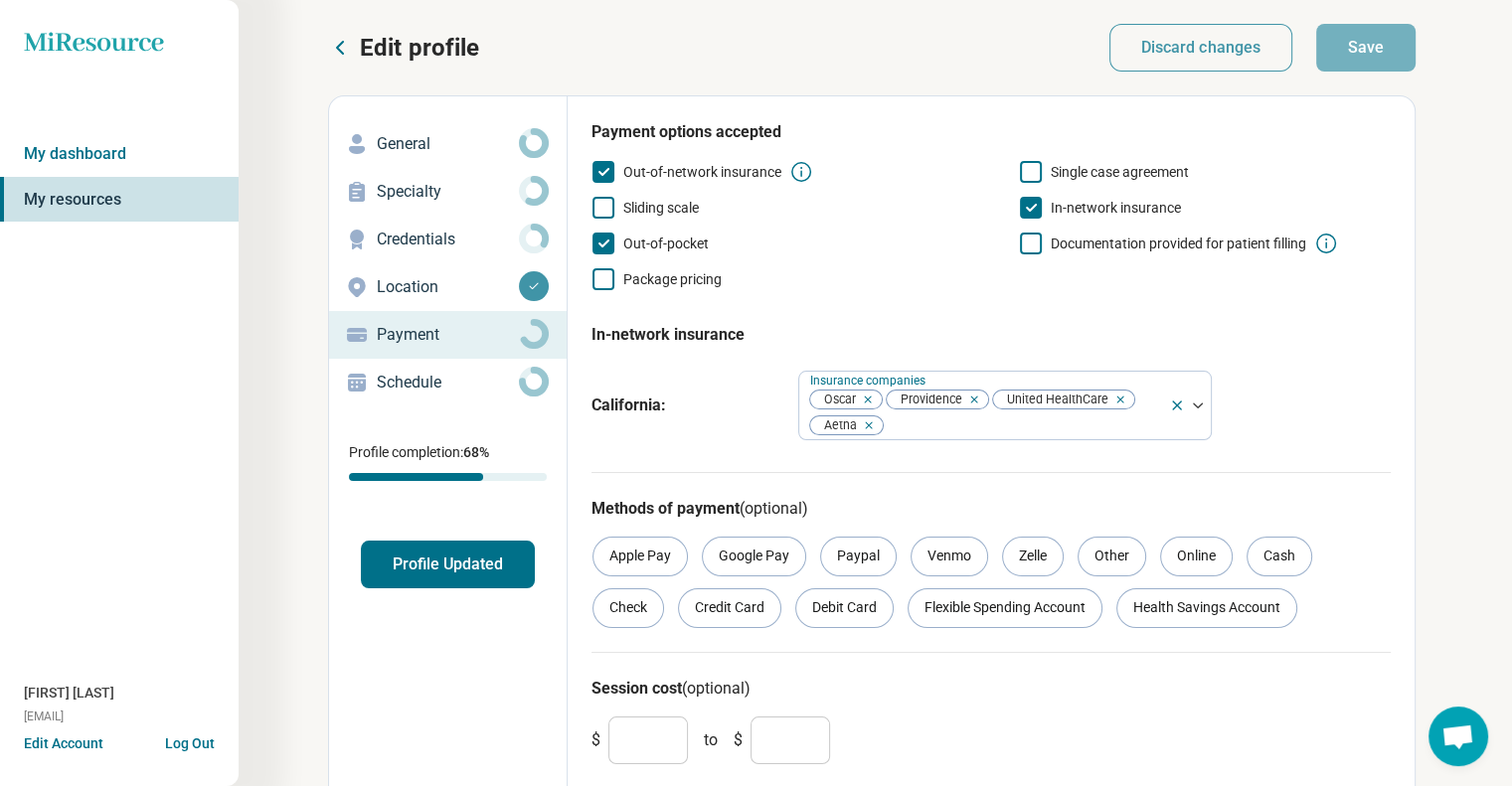 click on "Log Out" at bounding box center [190, 741] 